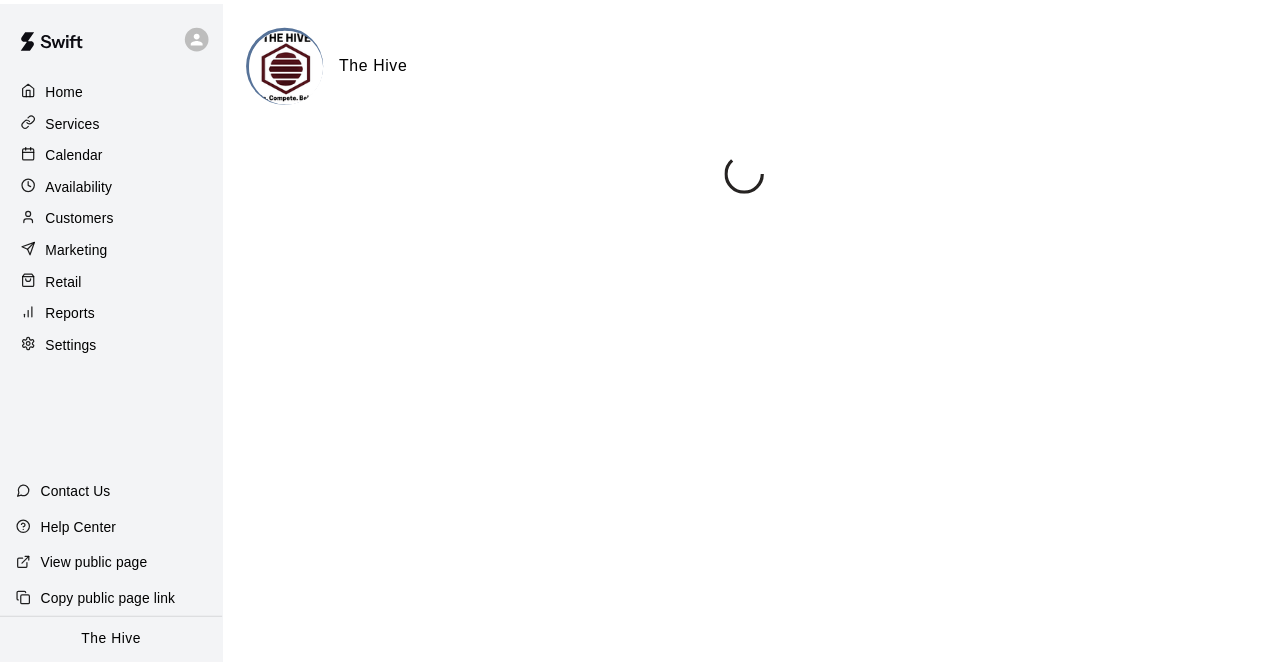 scroll, scrollTop: 0, scrollLeft: 0, axis: both 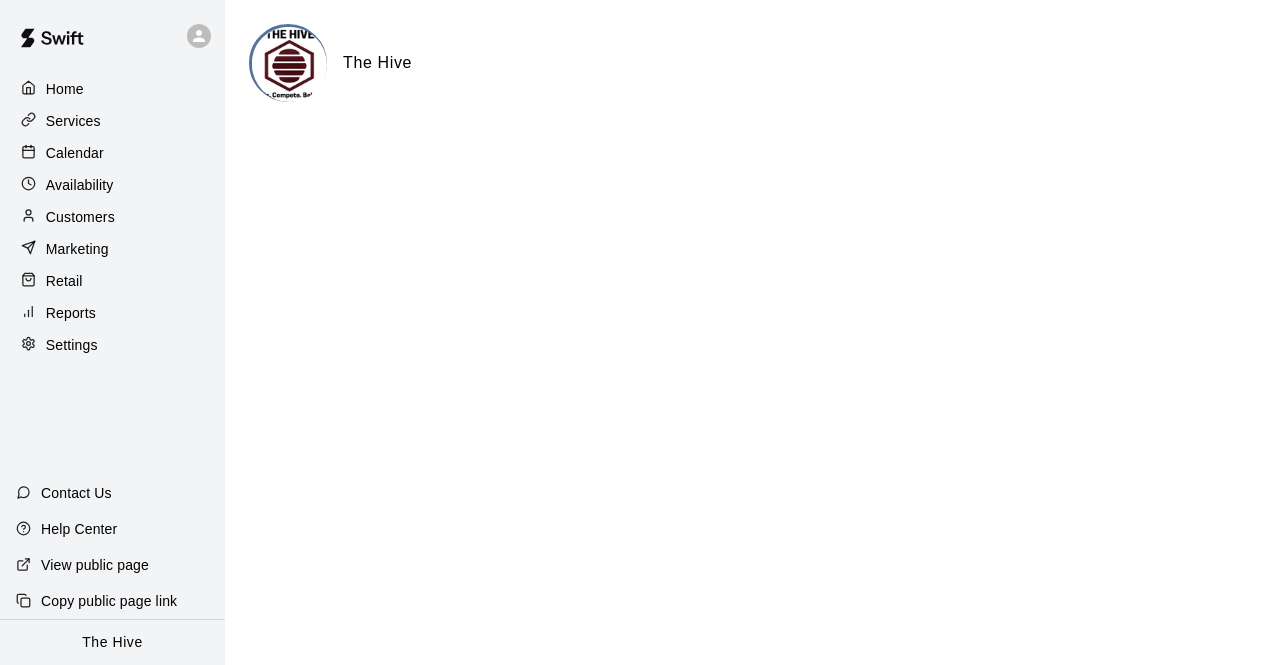 click on "Calendar" at bounding box center [112, 153] 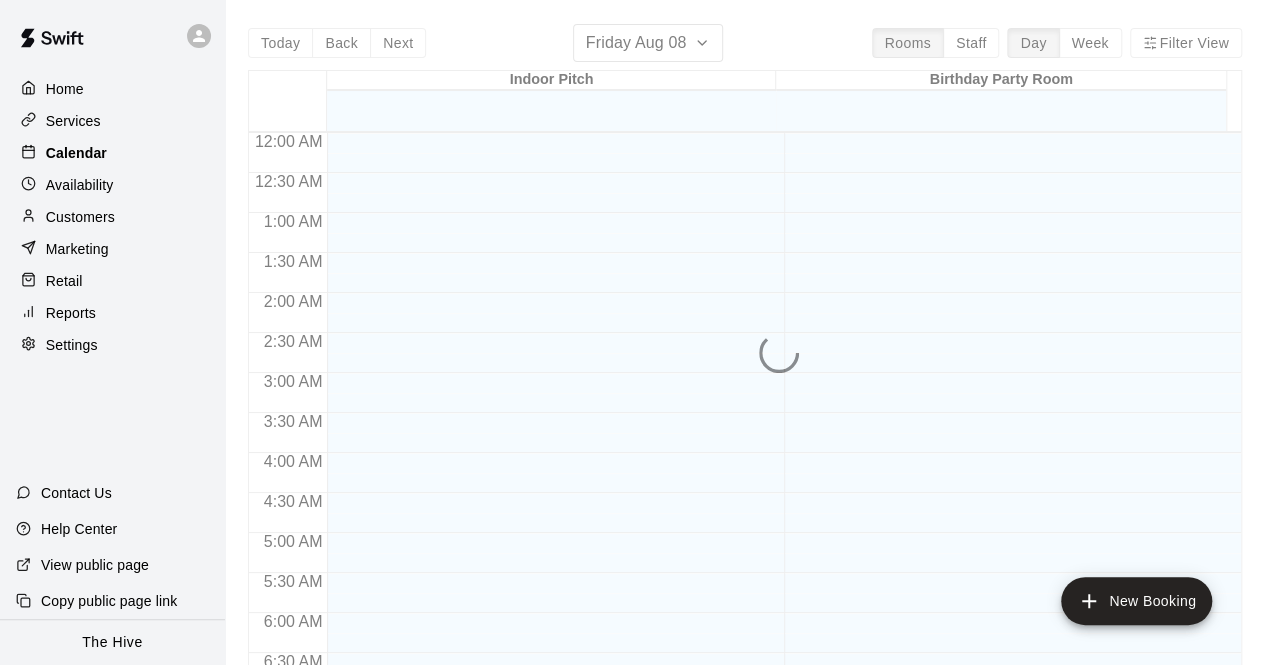 scroll, scrollTop: 743, scrollLeft: 0, axis: vertical 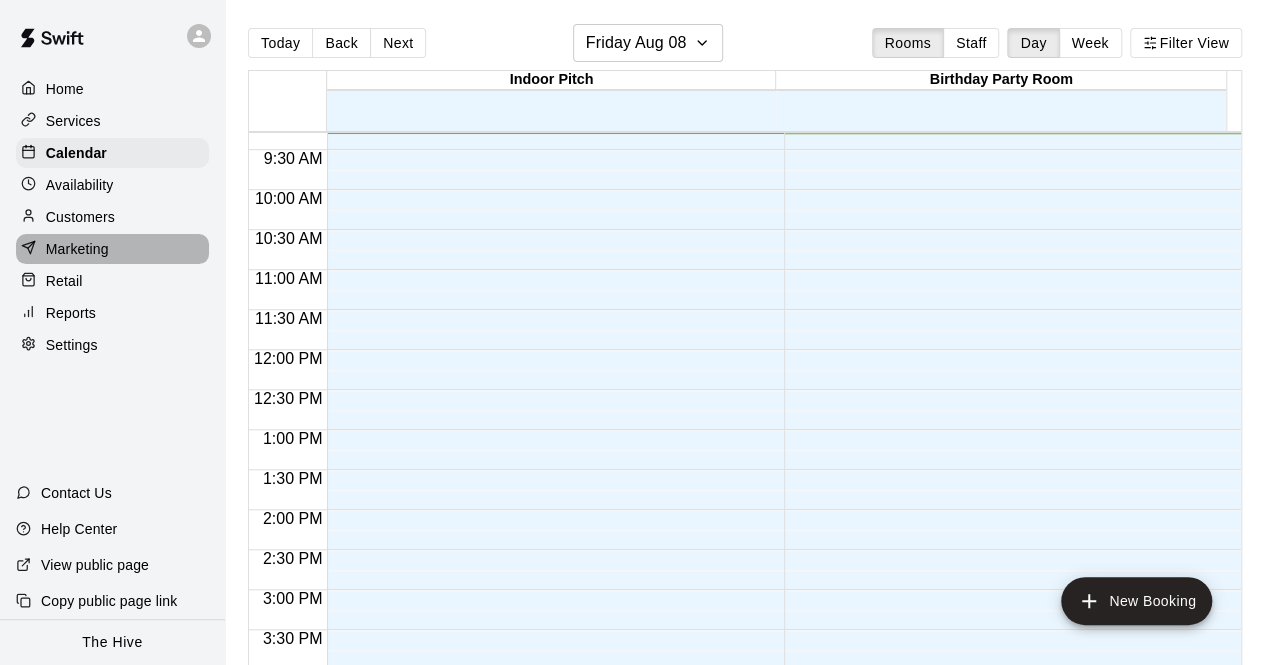 click on "Marketing" at bounding box center [112, 249] 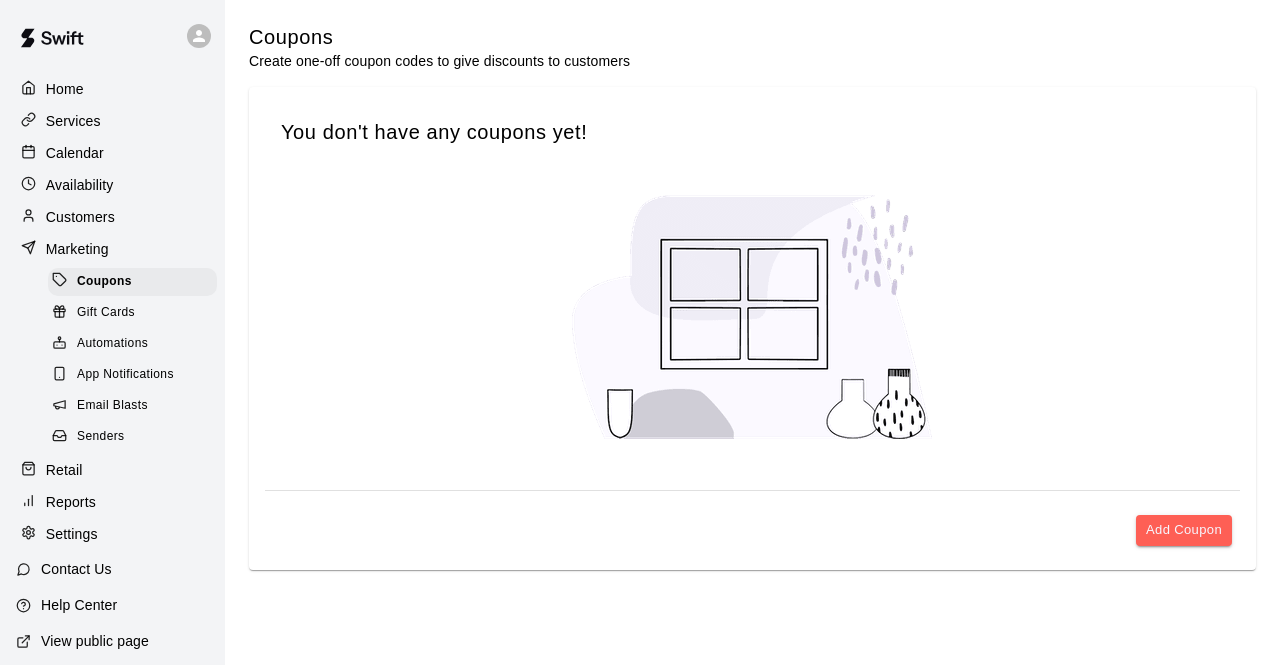 click on "Calendar" at bounding box center (112, 153) 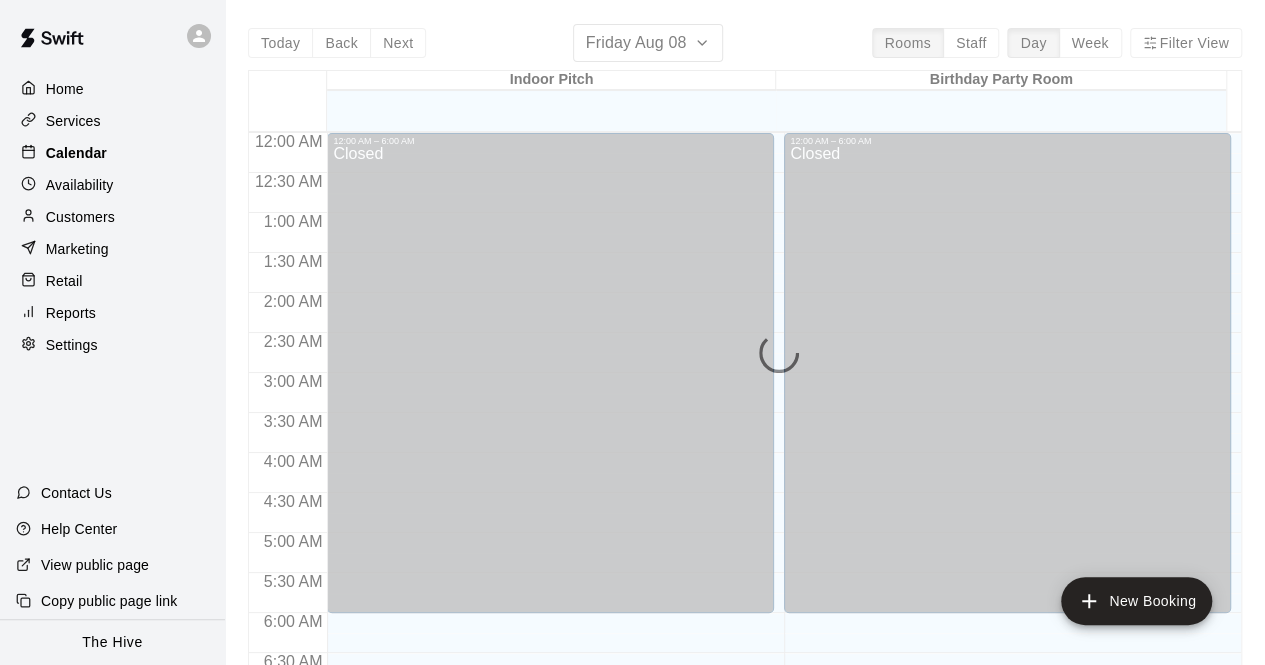 scroll, scrollTop: 743, scrollLeft: 0, axis: vertical 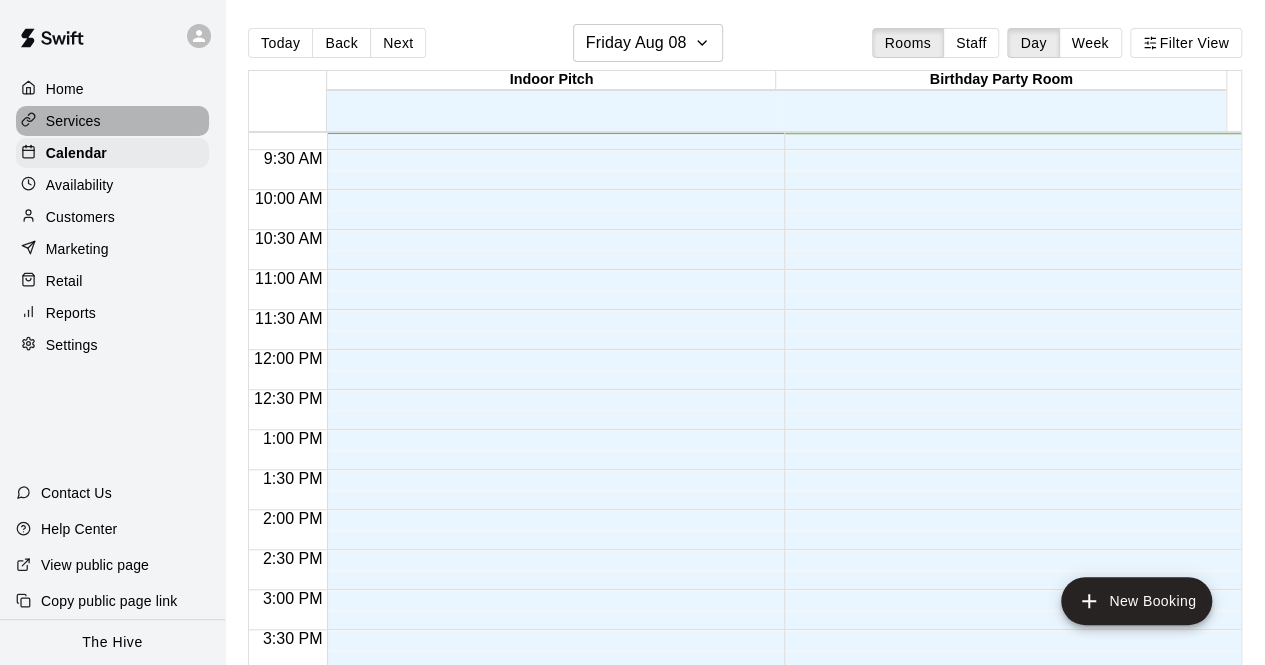 click on "Services" at bounding box center [112, 121] 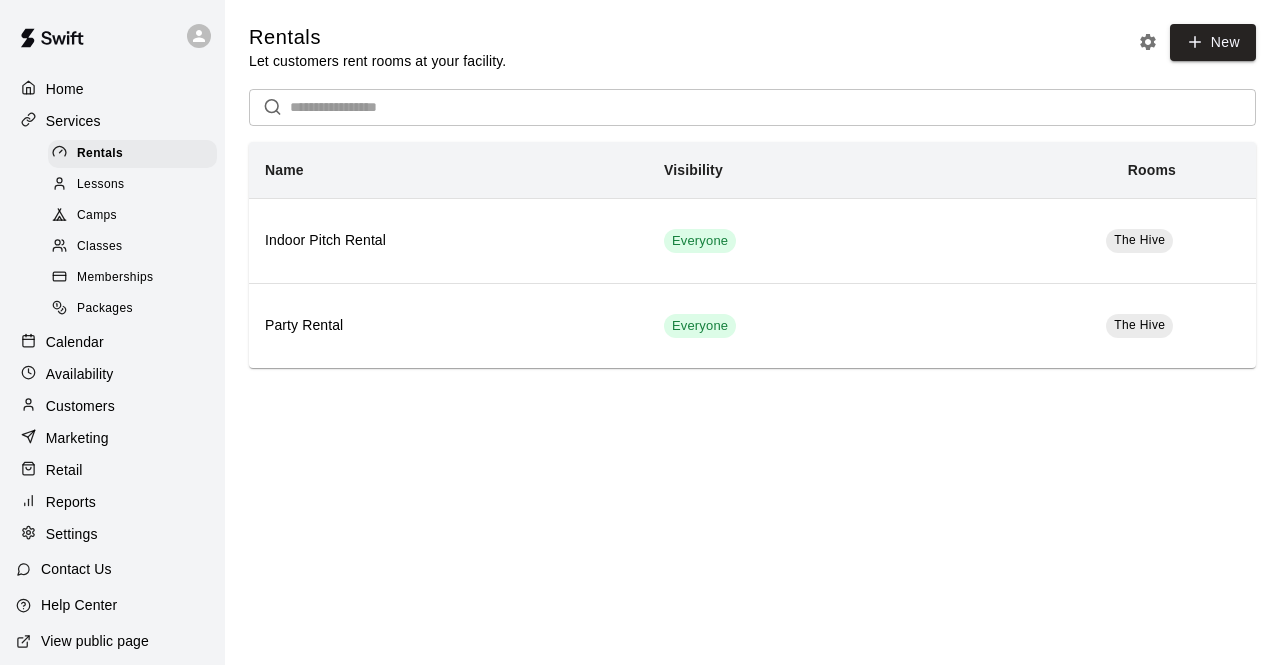click on "Classes" at bounding box center [99, 247] 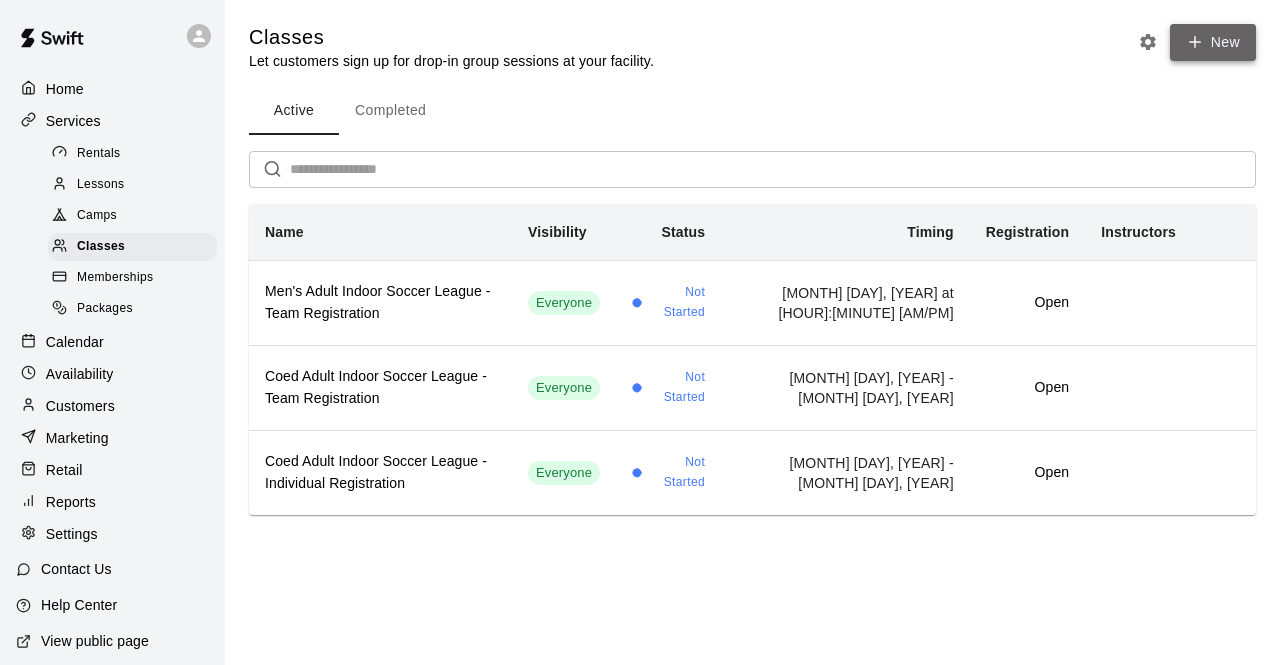 click on "New" at bounding box center (1213, 42) 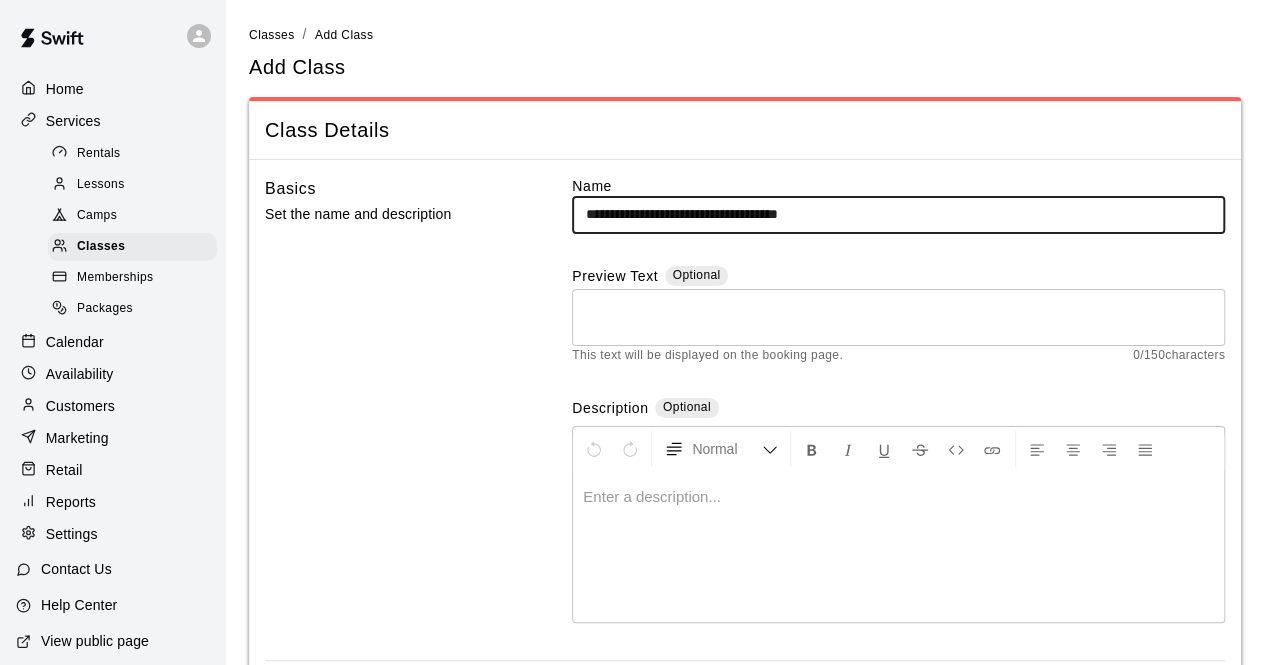 type on "**********" 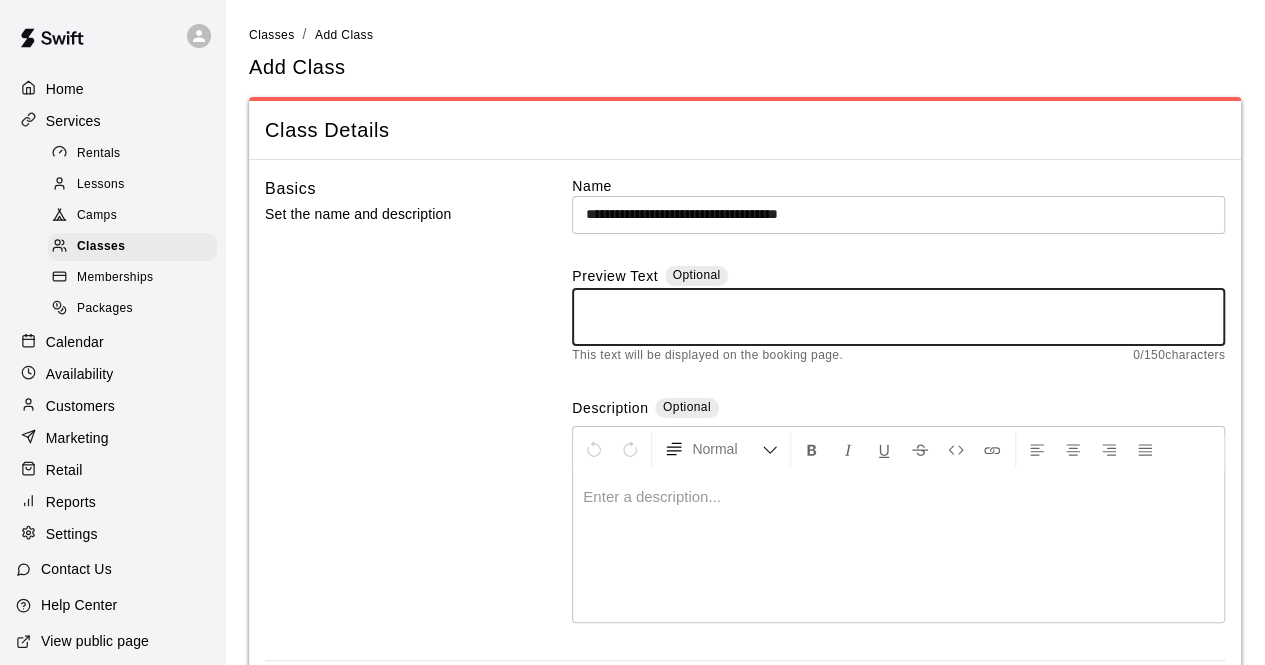 click at bounding box center [898, 547] 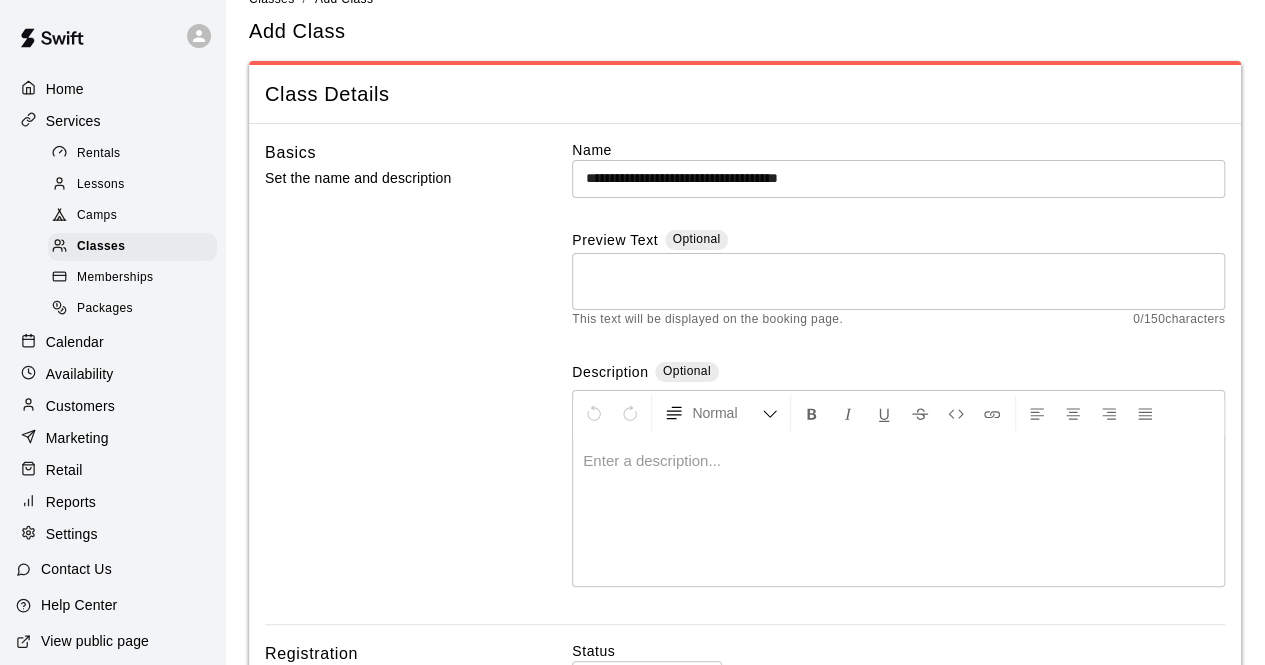 scroll, scrollTop: 33, scrollLeft: 0, axis: vertical 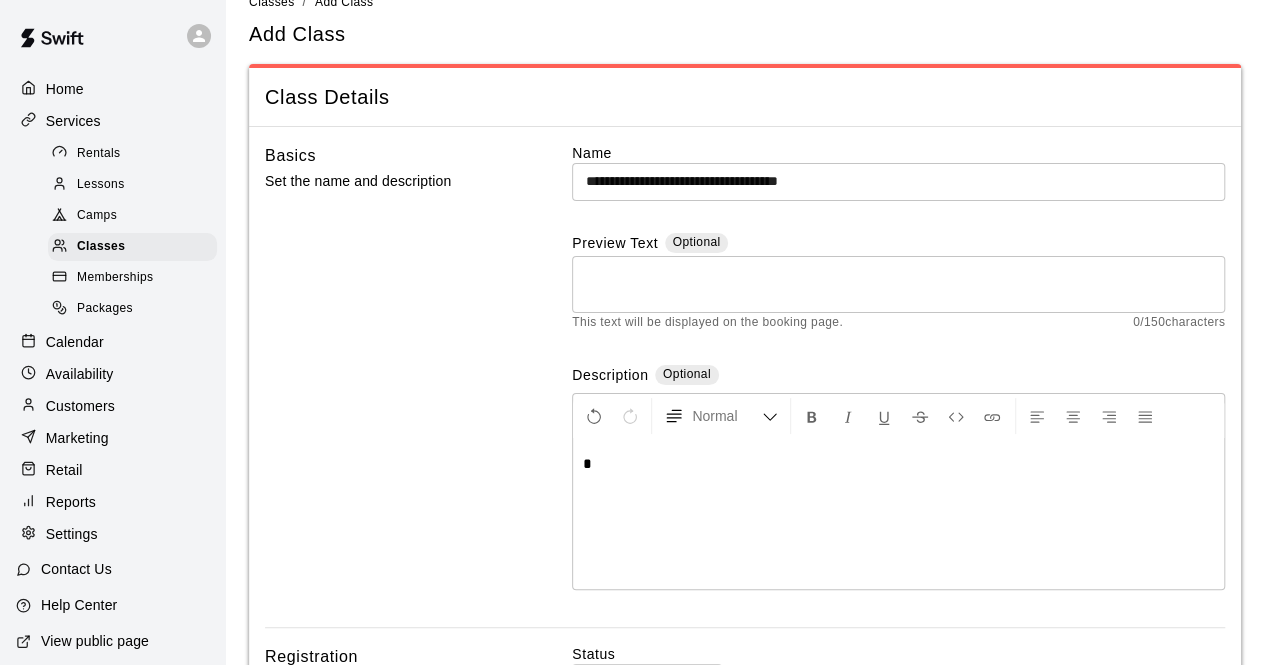 type 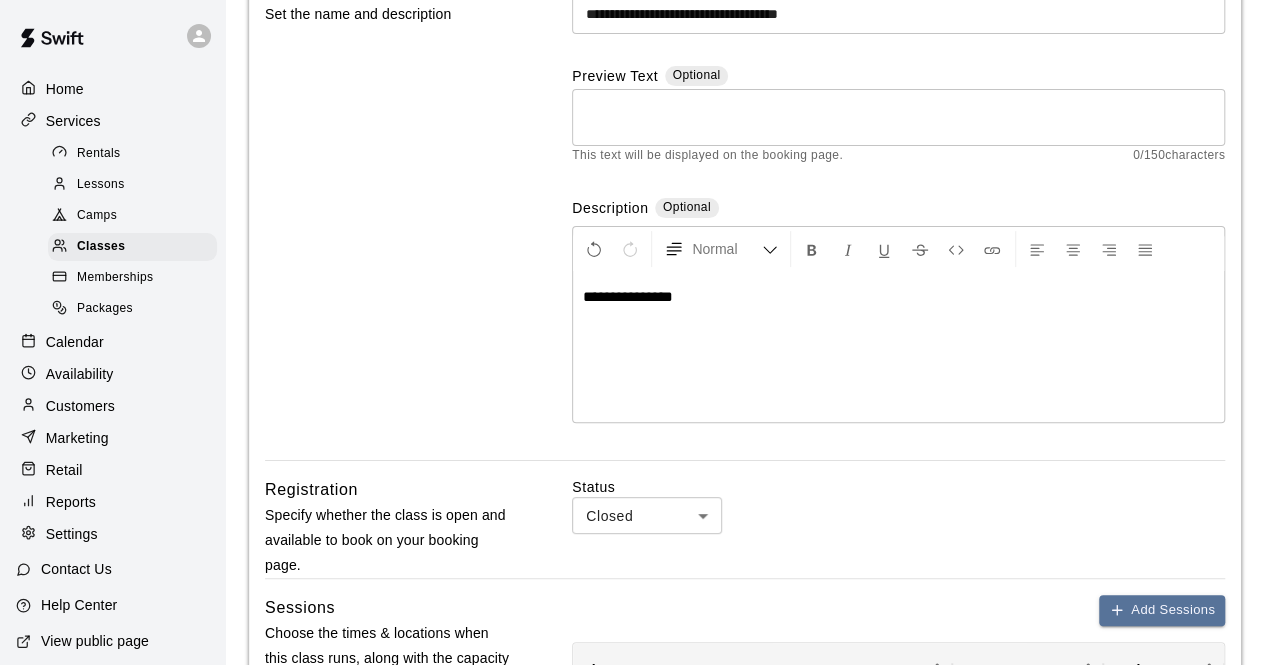 scroll, scrollTop: 206, scrollLeft: 0, axis: vertical 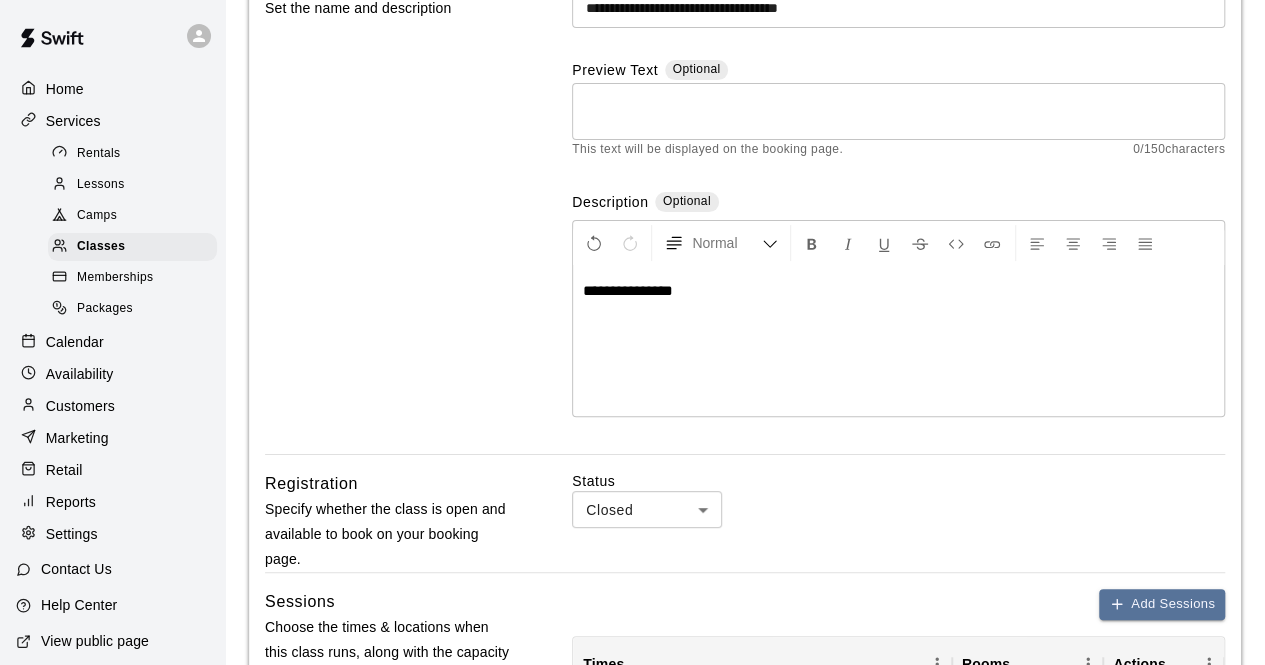 click on "**********" at bounding box center (632, 624) 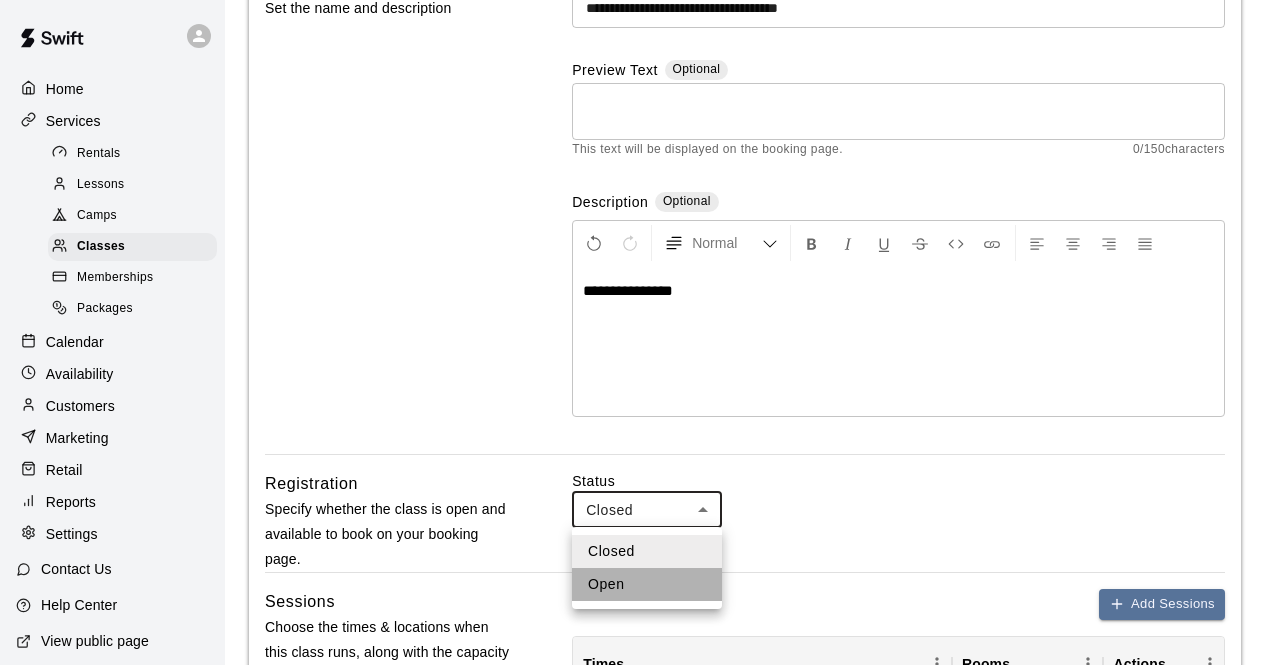 click on "Open" at bounding box center (647, 584) 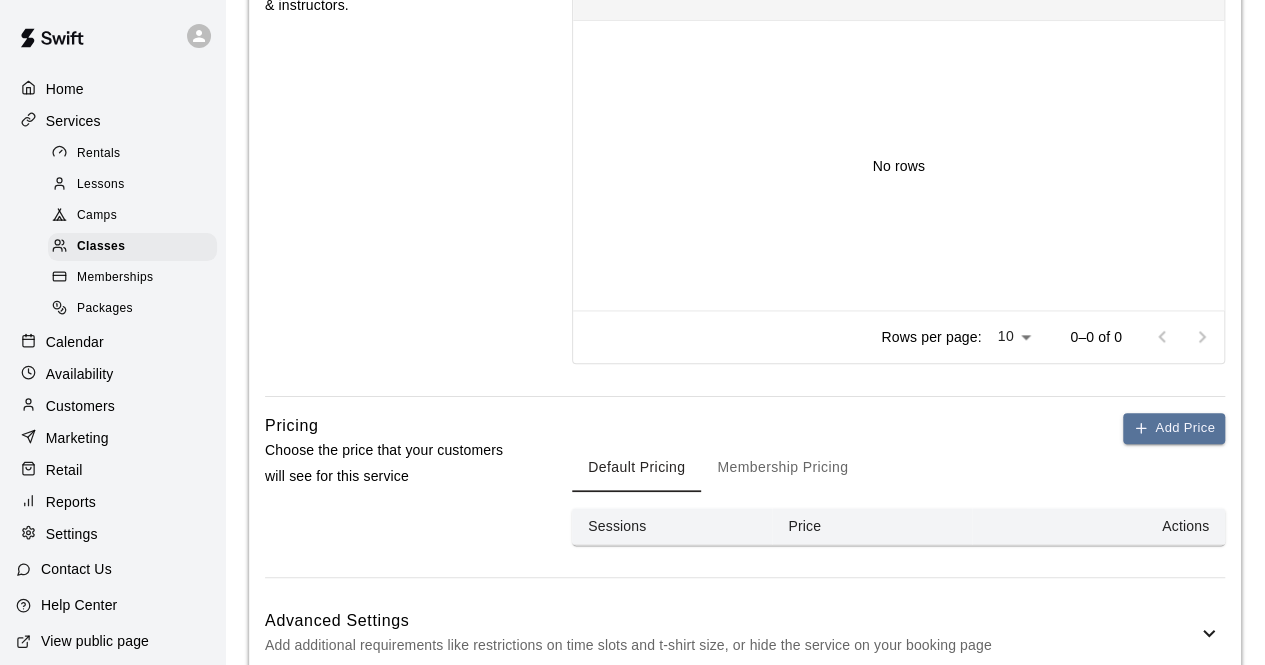 scroll, scrollTop: 879, scrollLeft: 0, axis: vertical 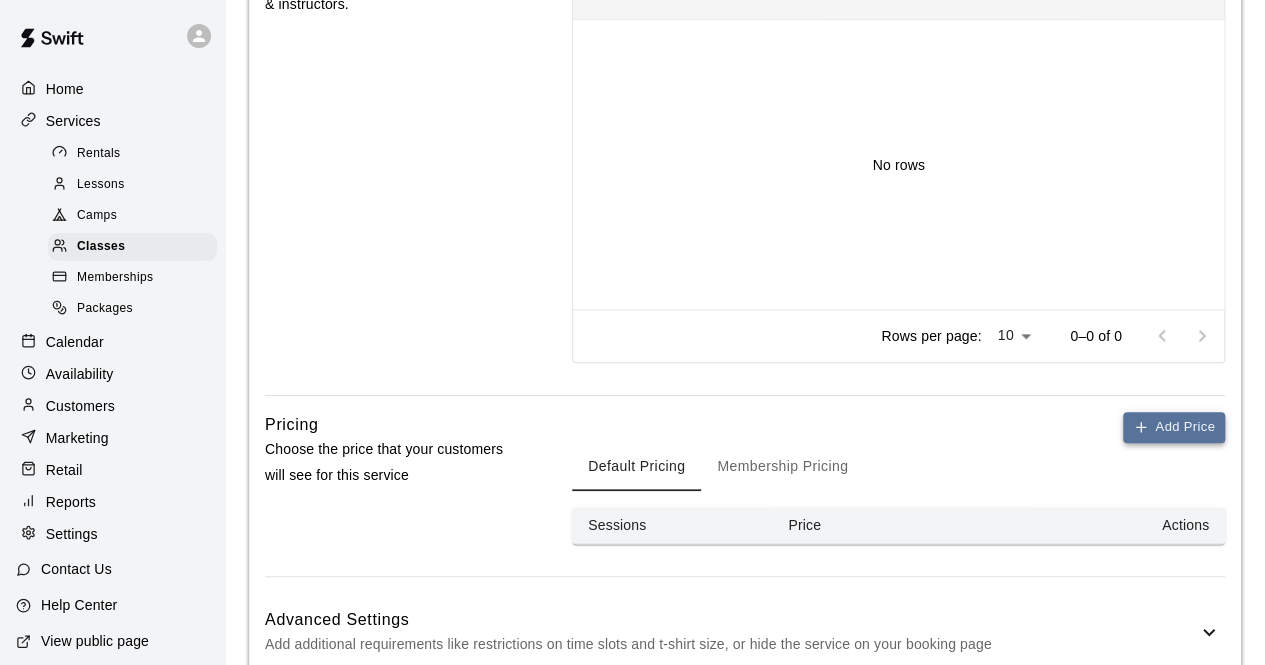 click on "Add Price" at bounding box center [1174, 427] 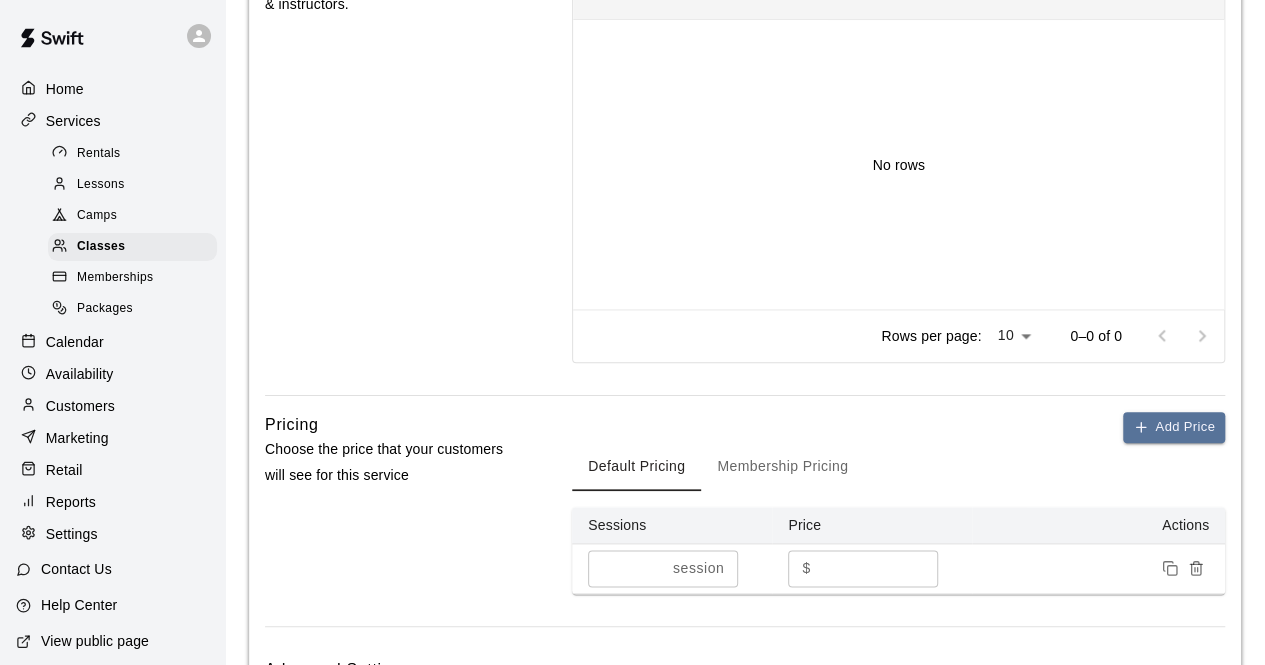 click on "*" at bounding box center [879, 568] 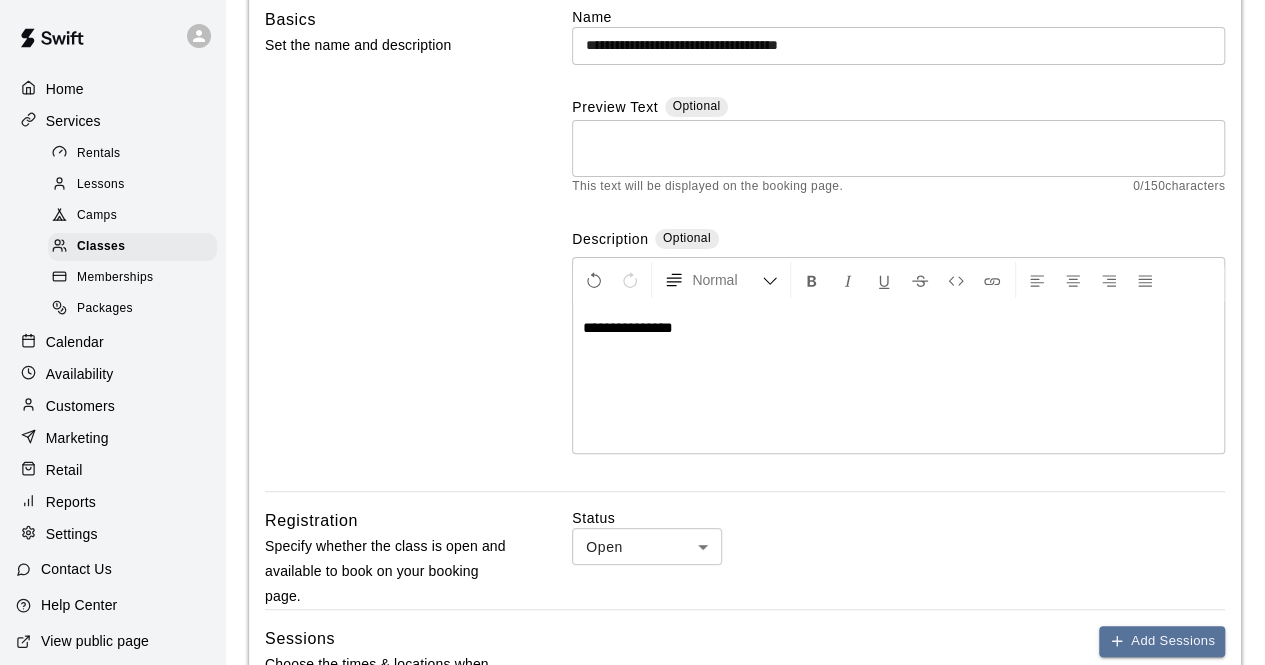 scroll, scrollTop: 165, scrollLeft: 0, axis: vertical 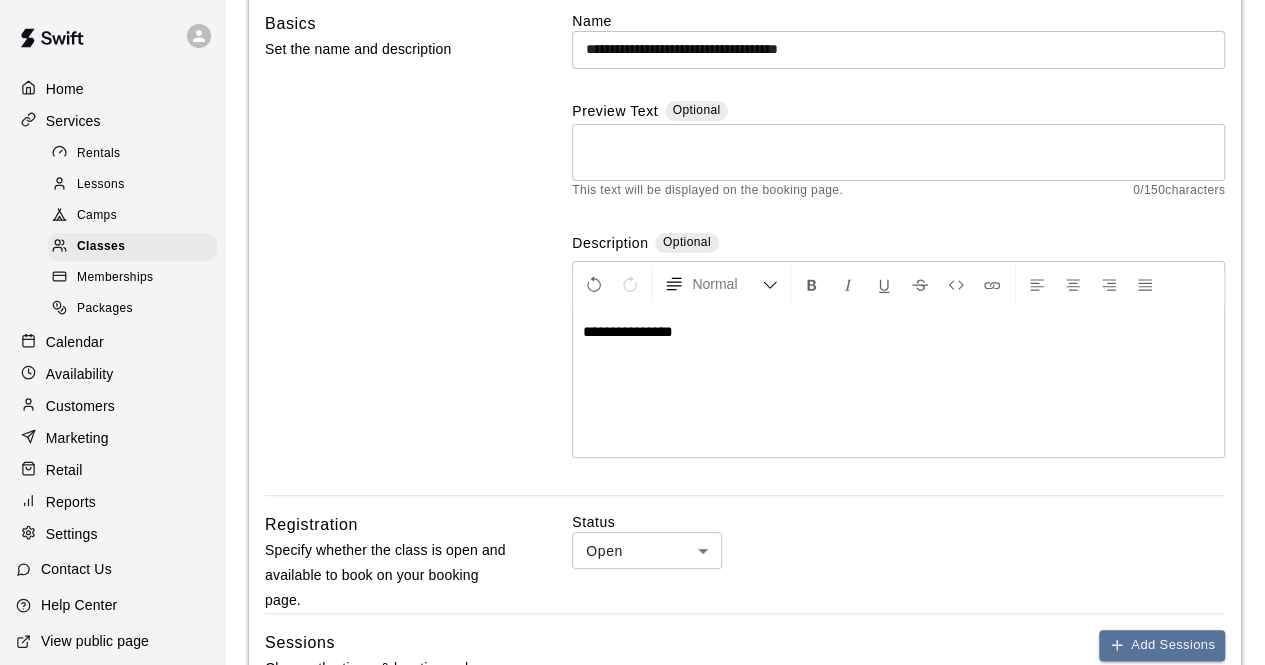 type on "***" 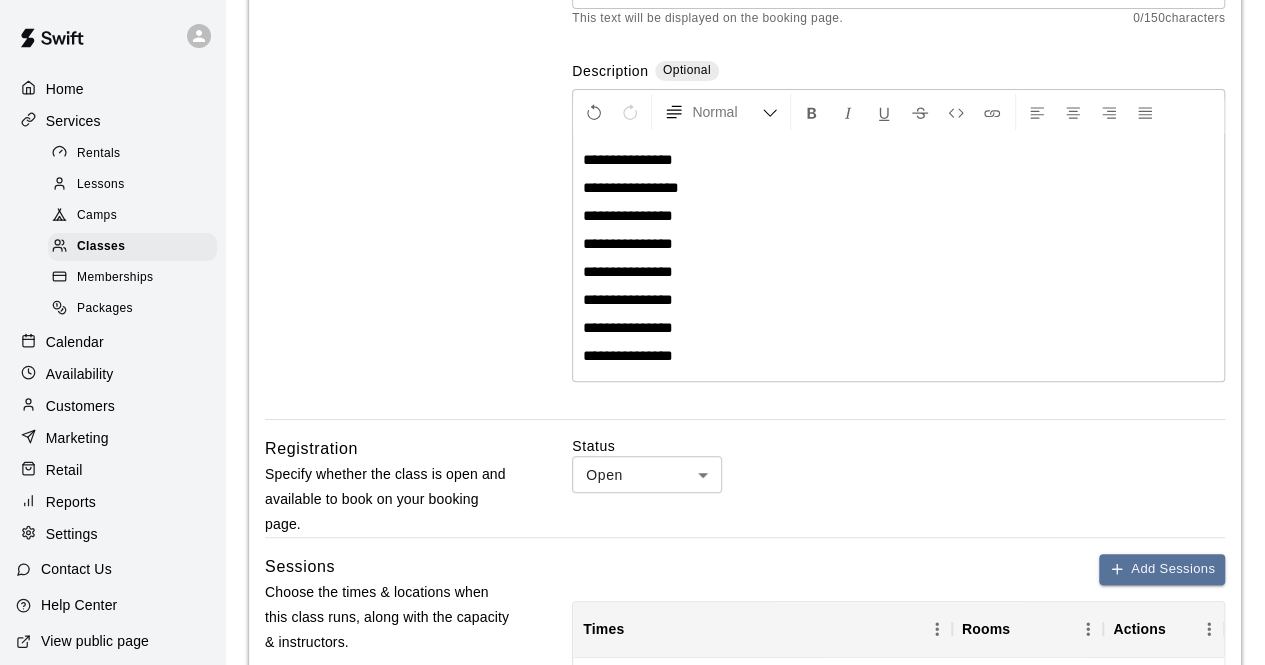 scroll, scrollTop: 338, scrollLeft: 0, axis: vertical 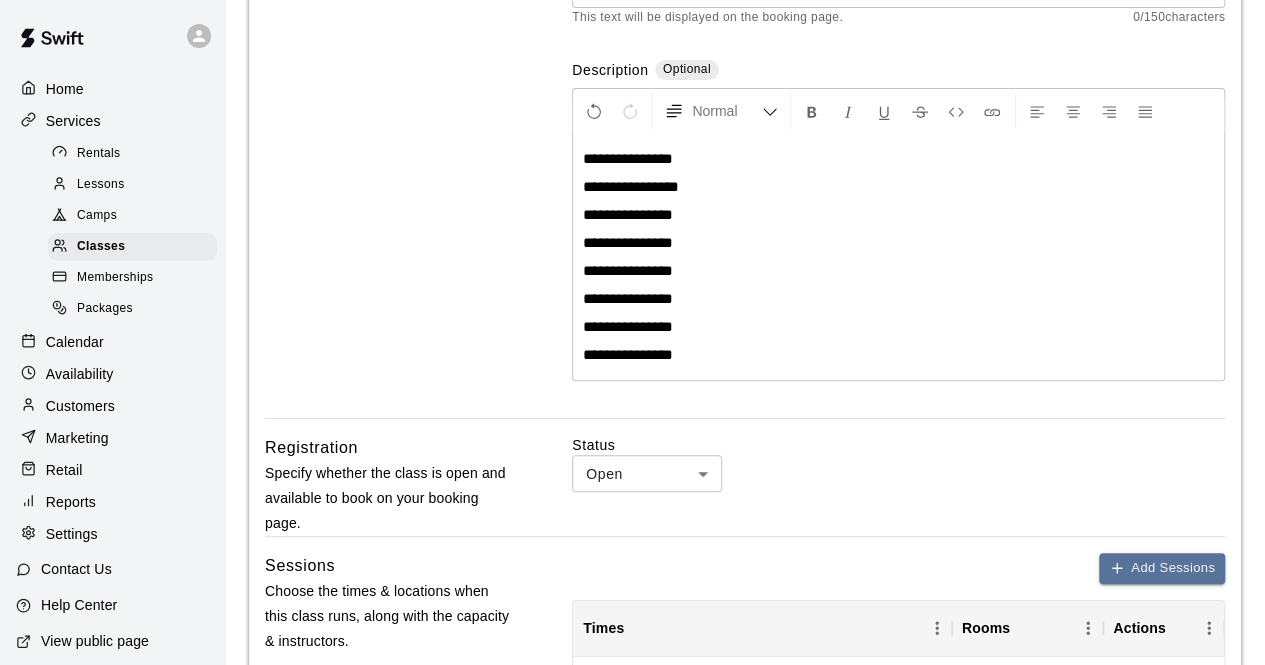 click on "**********" at bounding box center [898, 187] 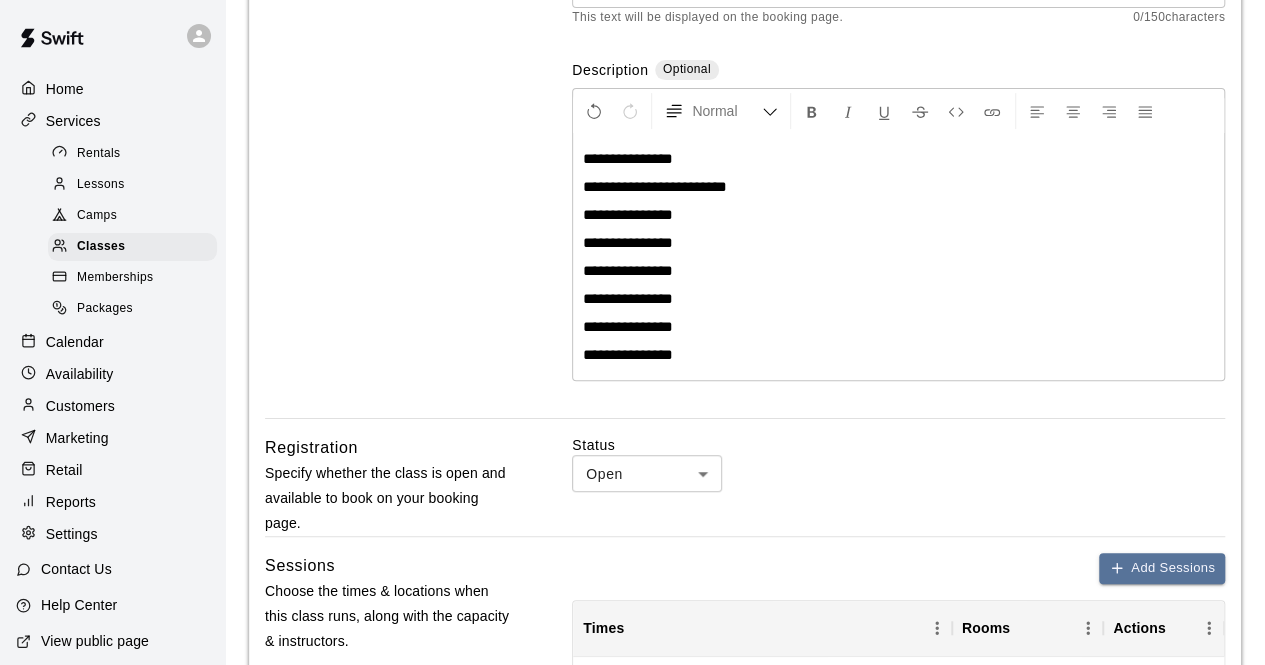 click on "**********" at bounding box center (655, 186) 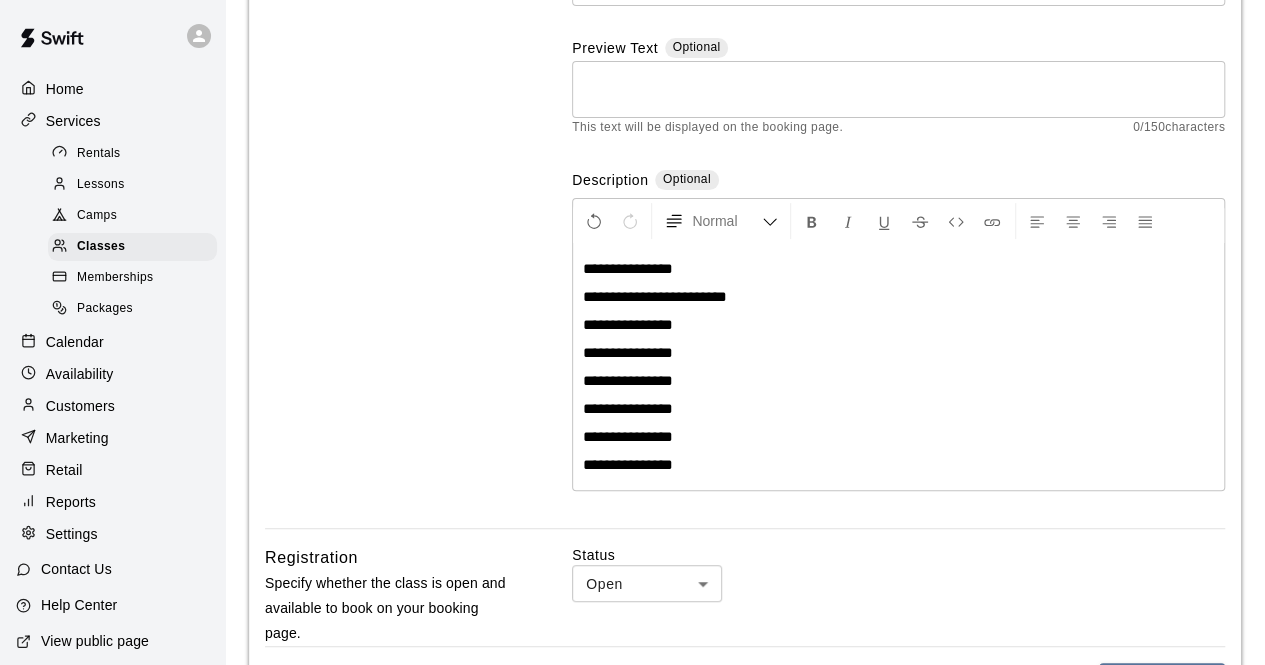 scroll, scrollTop: 231, scrollLeft: 0, axis: vertical 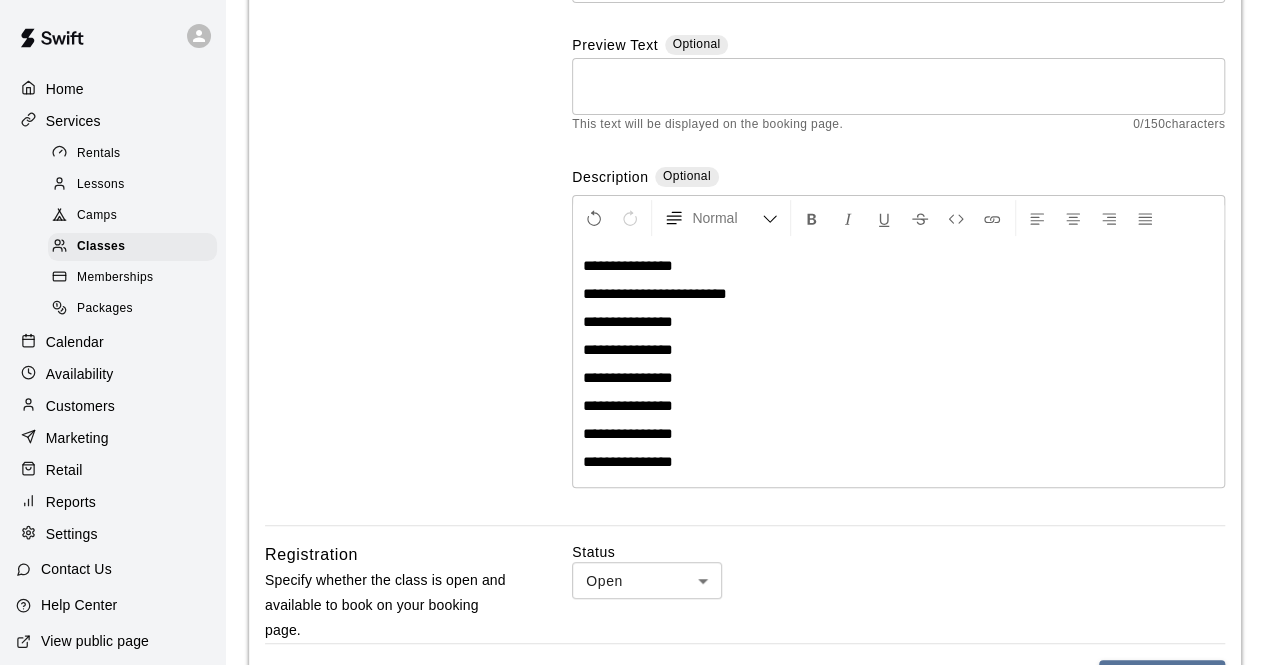 click on "**********" at bounding box center (898, 462) 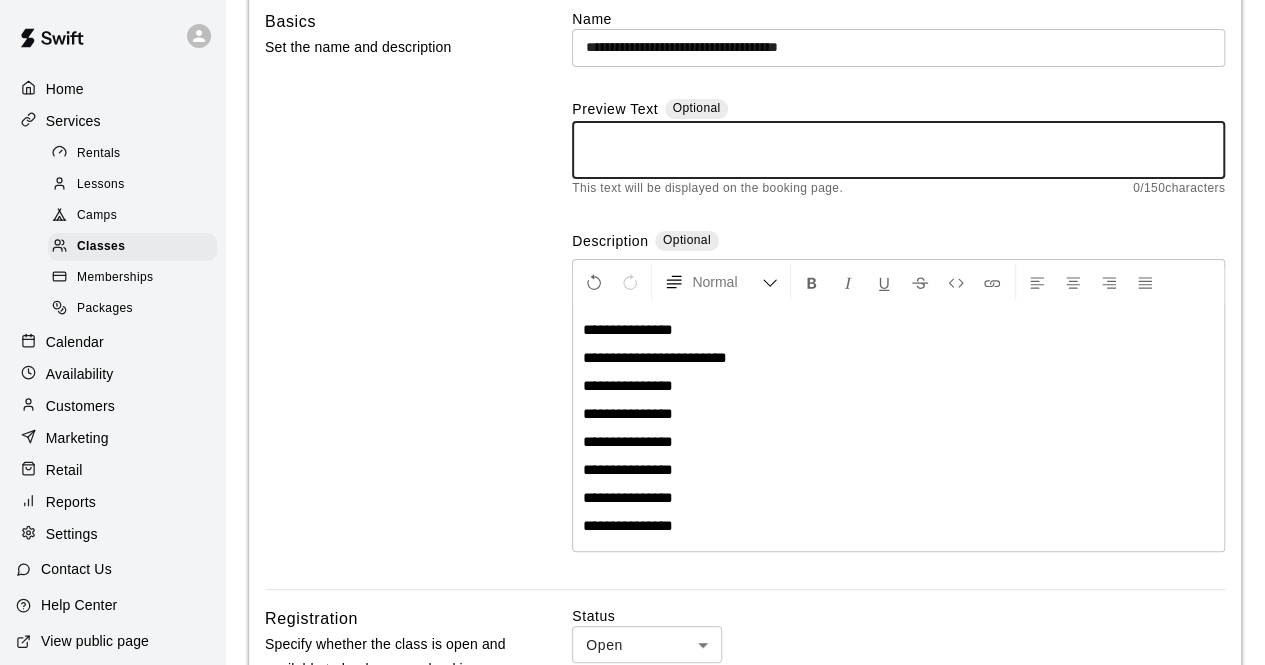 click at bounding box center [898, 150] 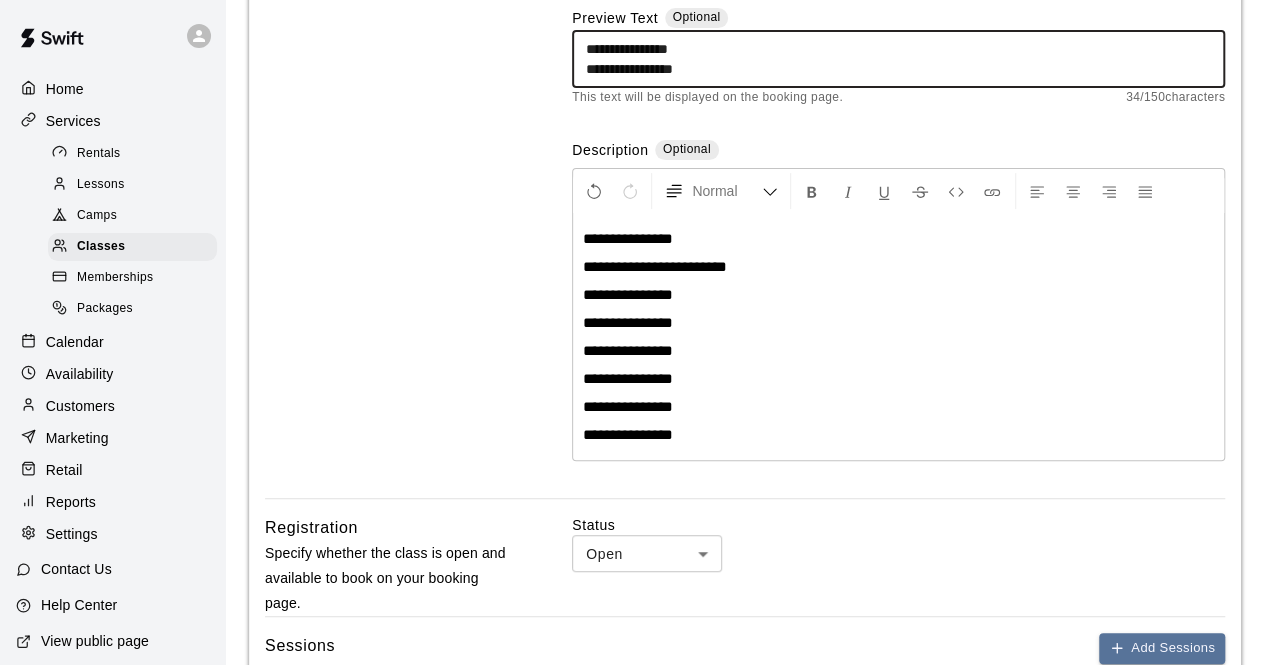 scroll, scrollTop: 259, scrollLeft: 0, axis: vertical 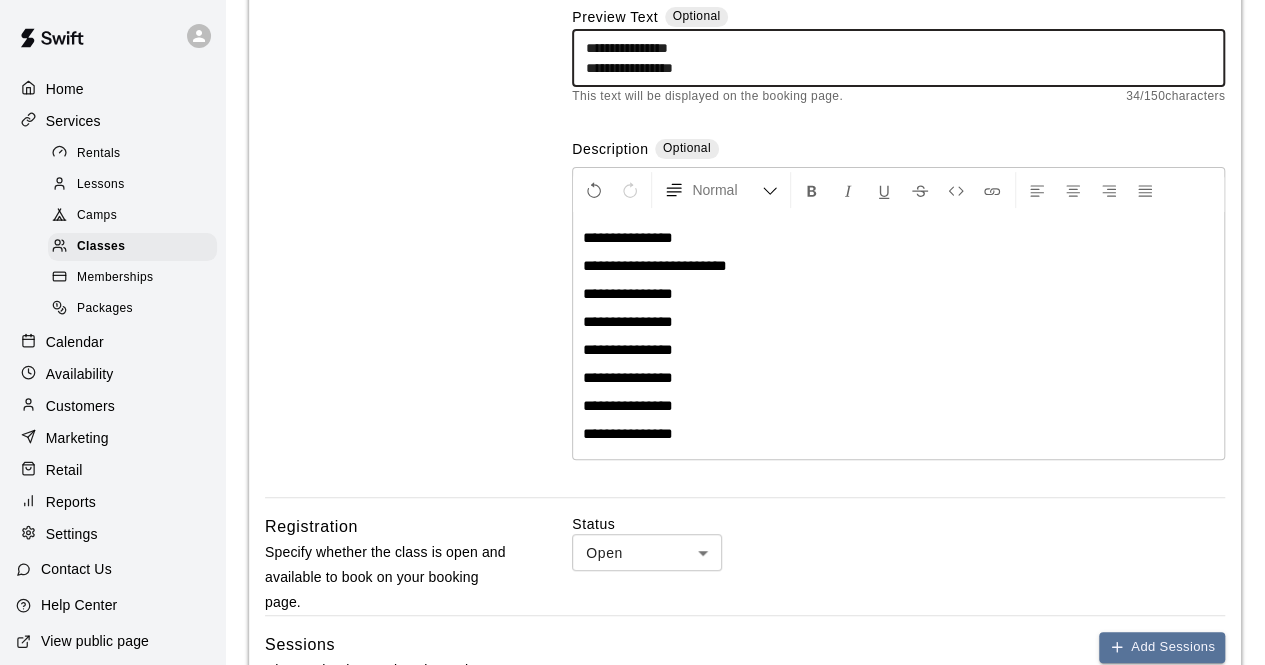 type on "**********" 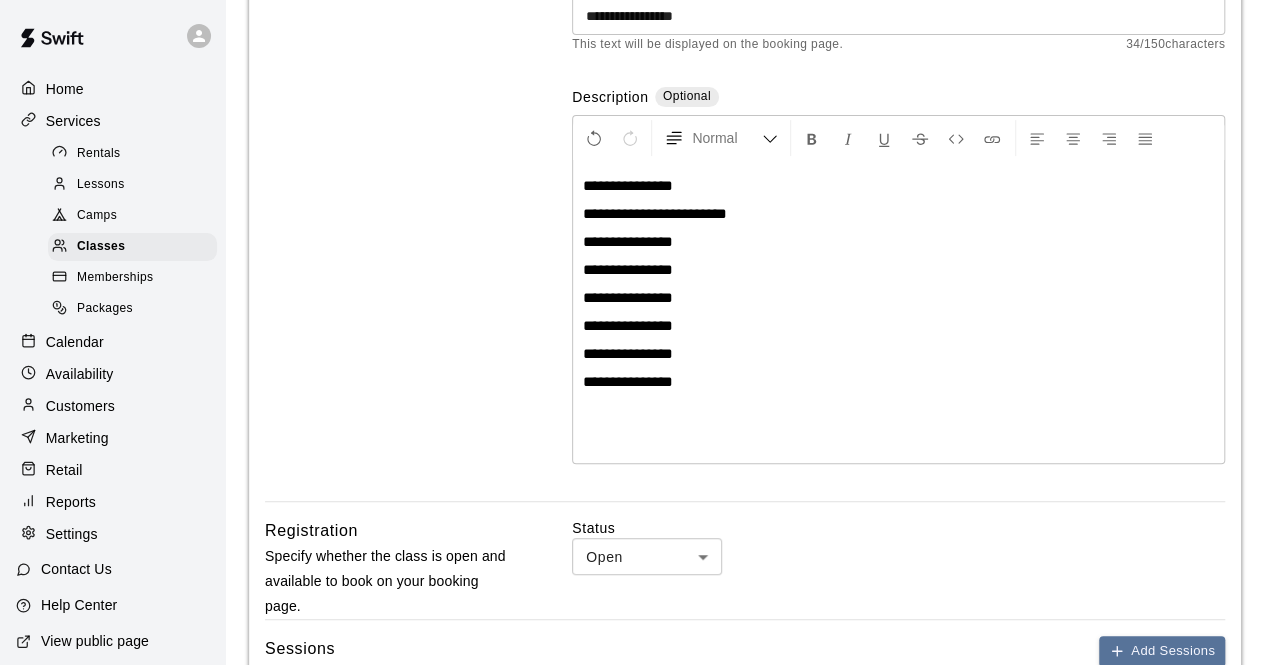 scroll, scrollTop: 312, scrollLeft: 0, axis: vertical 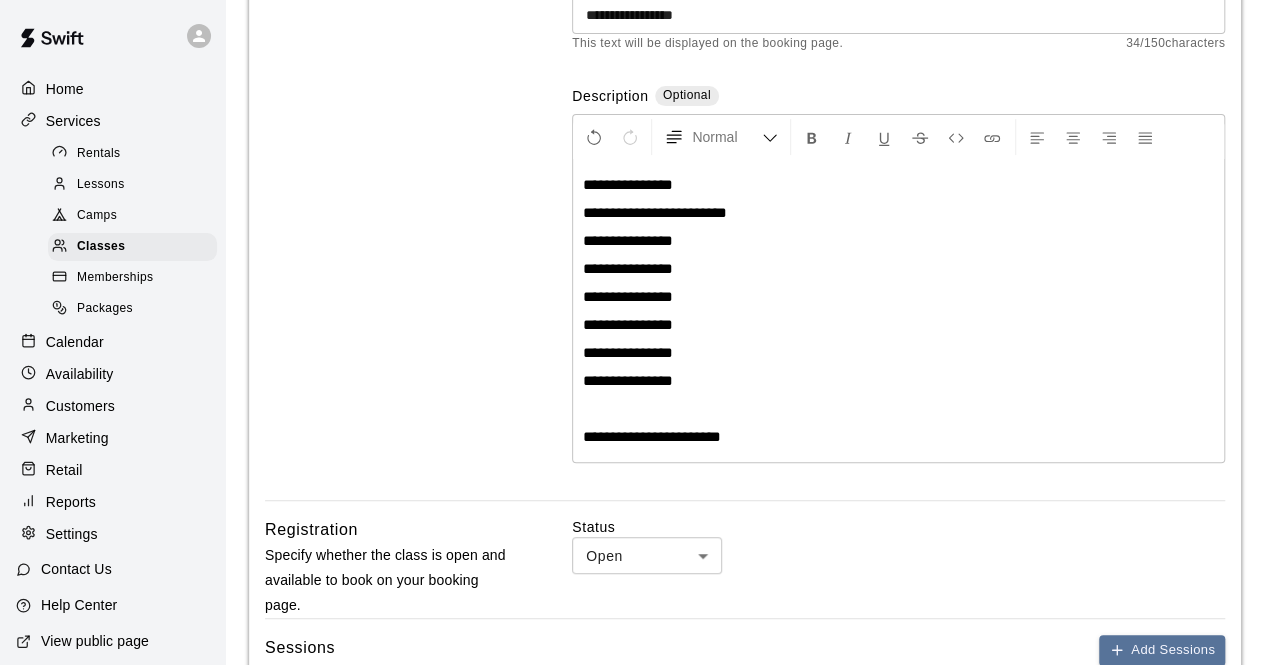 click on "**********" at bounding box center [652, 436] 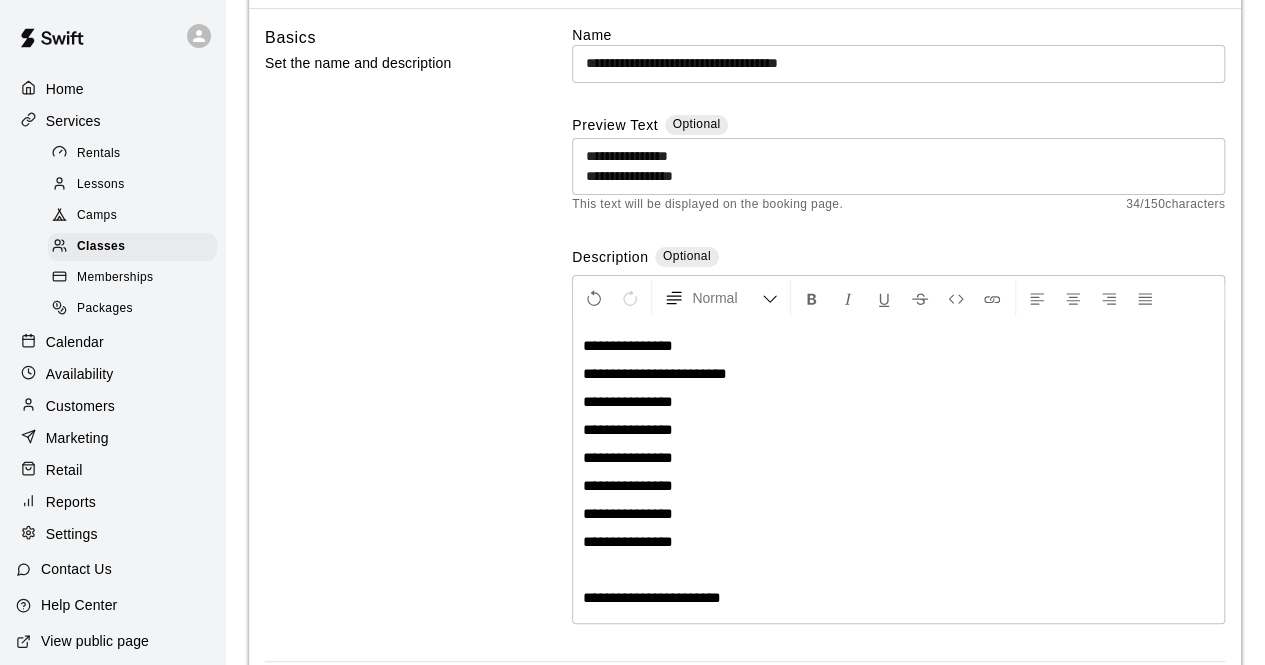 scroll, scrollTop: 149, scrollLeft: 0, axis: vertical 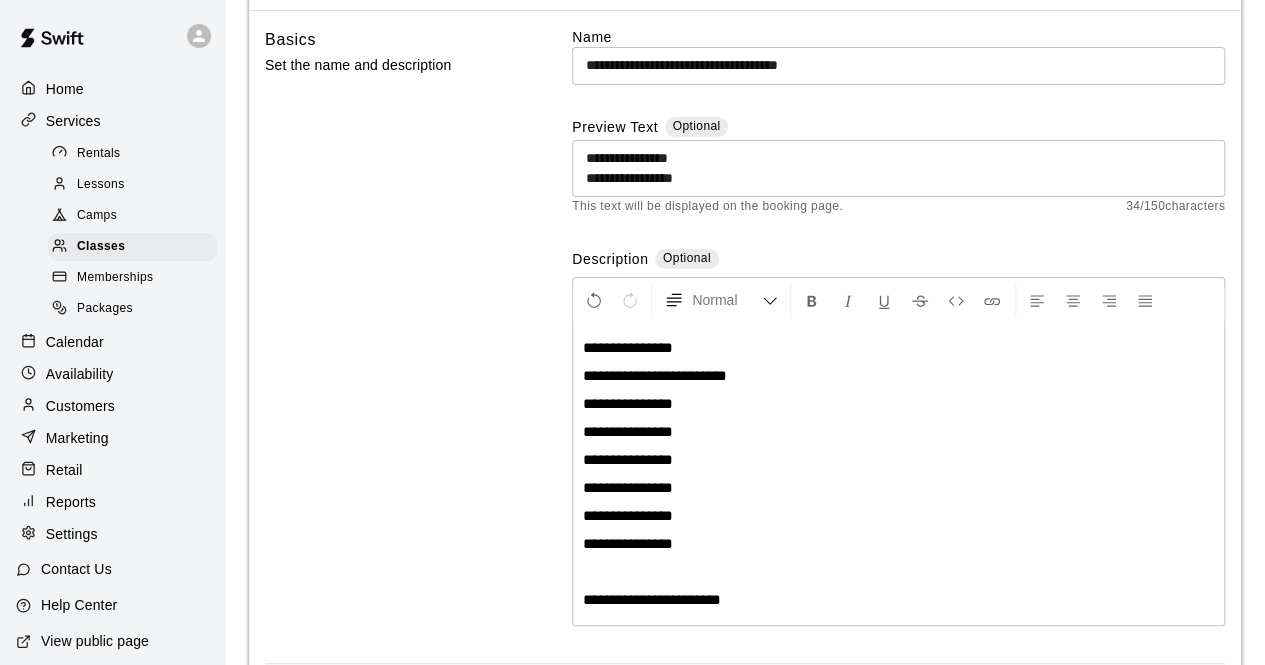 click on "**********" at bounding box center [898, 65] 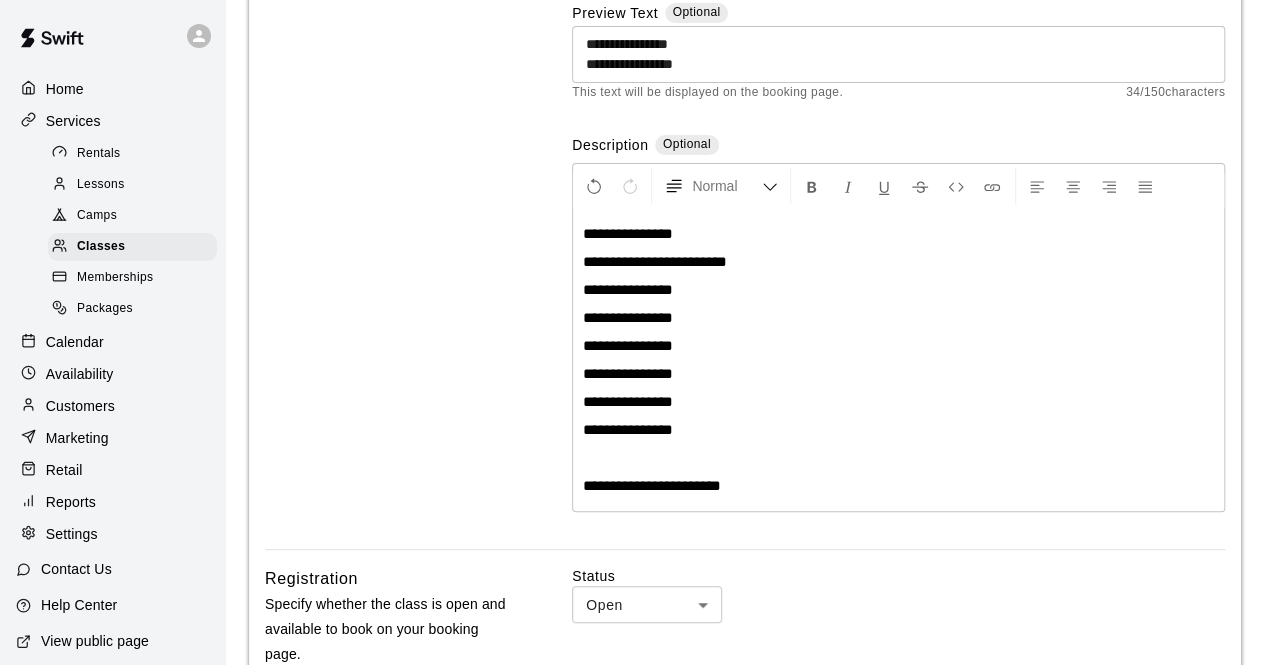 scroll, scrollTop: 262, scrollLeft: 0, axis: vertical 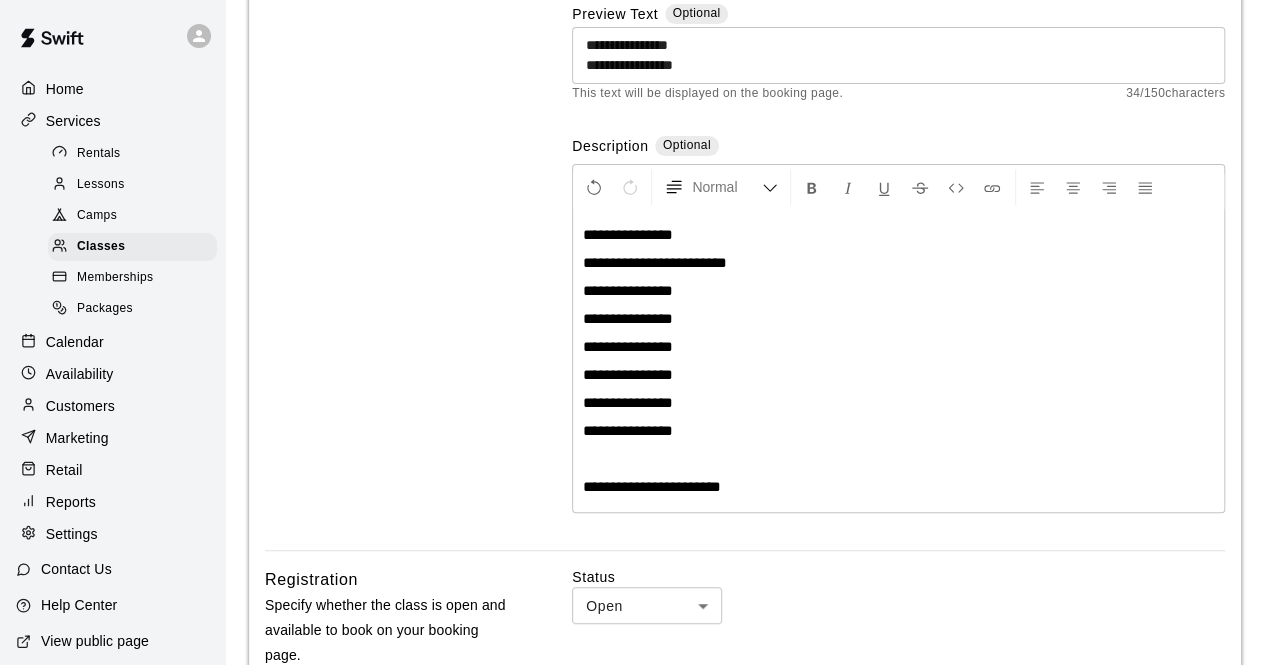 type on "**********" 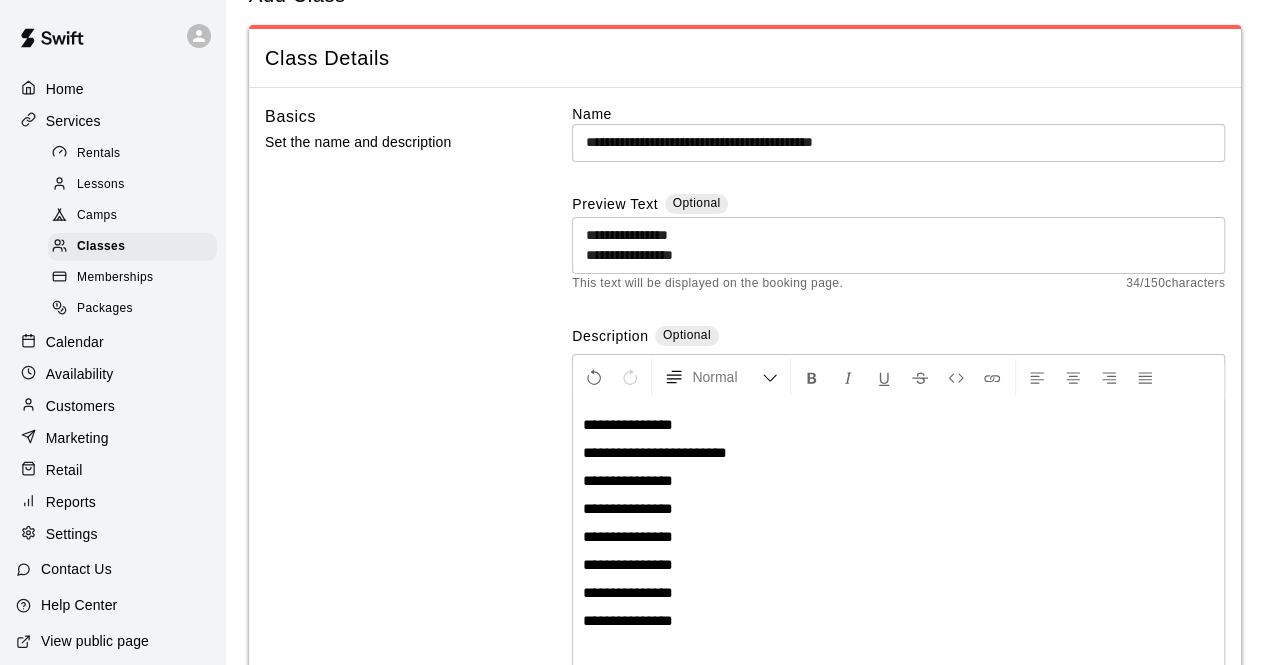 scroll, scrollTop: 69, scrollLeft: 0, axis: vertical 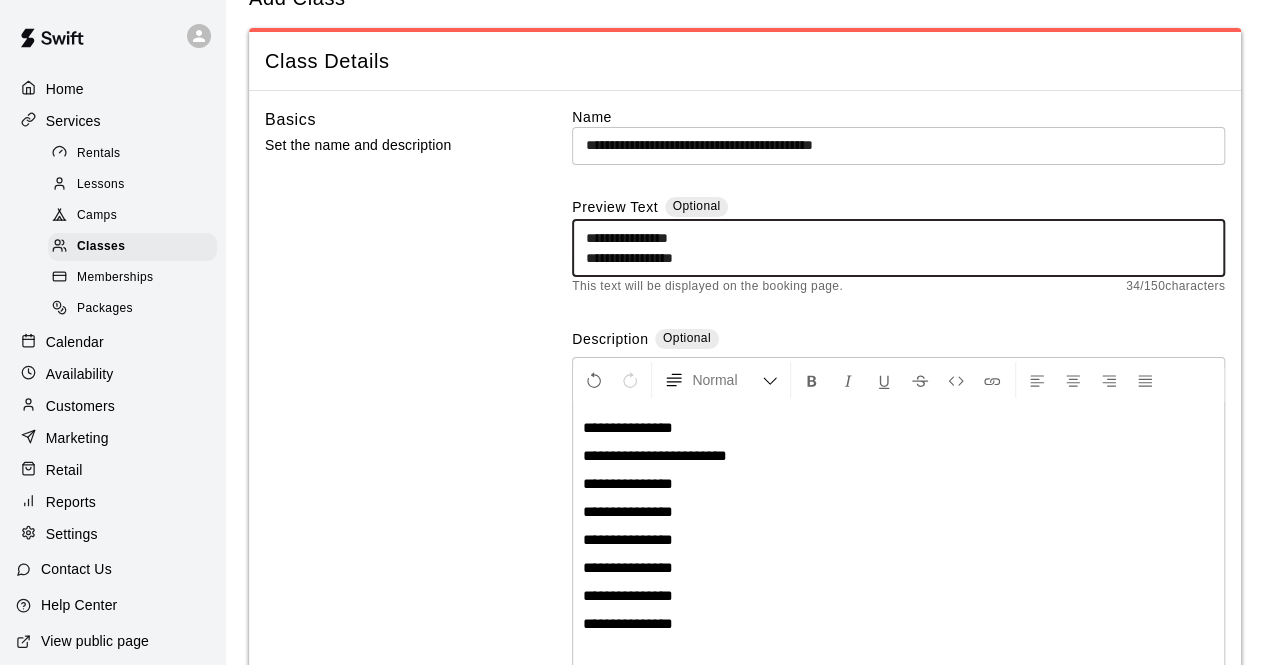 drag, startPoint x: 728, startPoint y: 253, endPoint x: 557, endPoint y: 241, distance: 171.42053 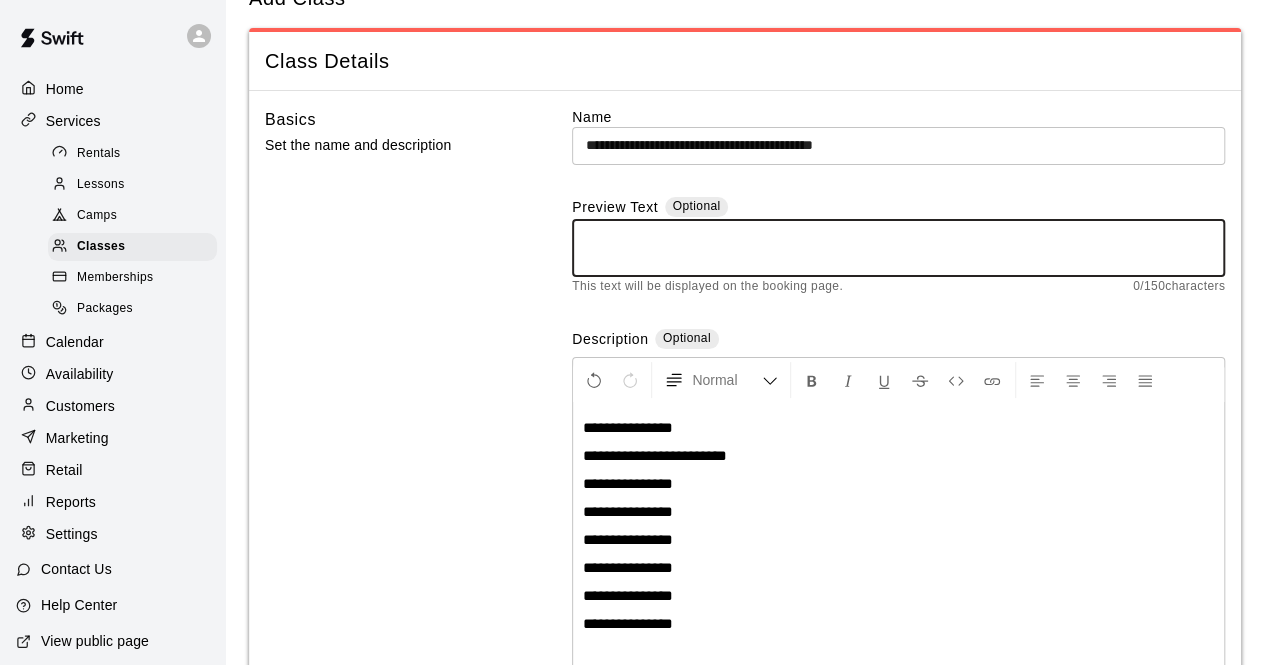 click on "**********" at bounding box center [898, 554] 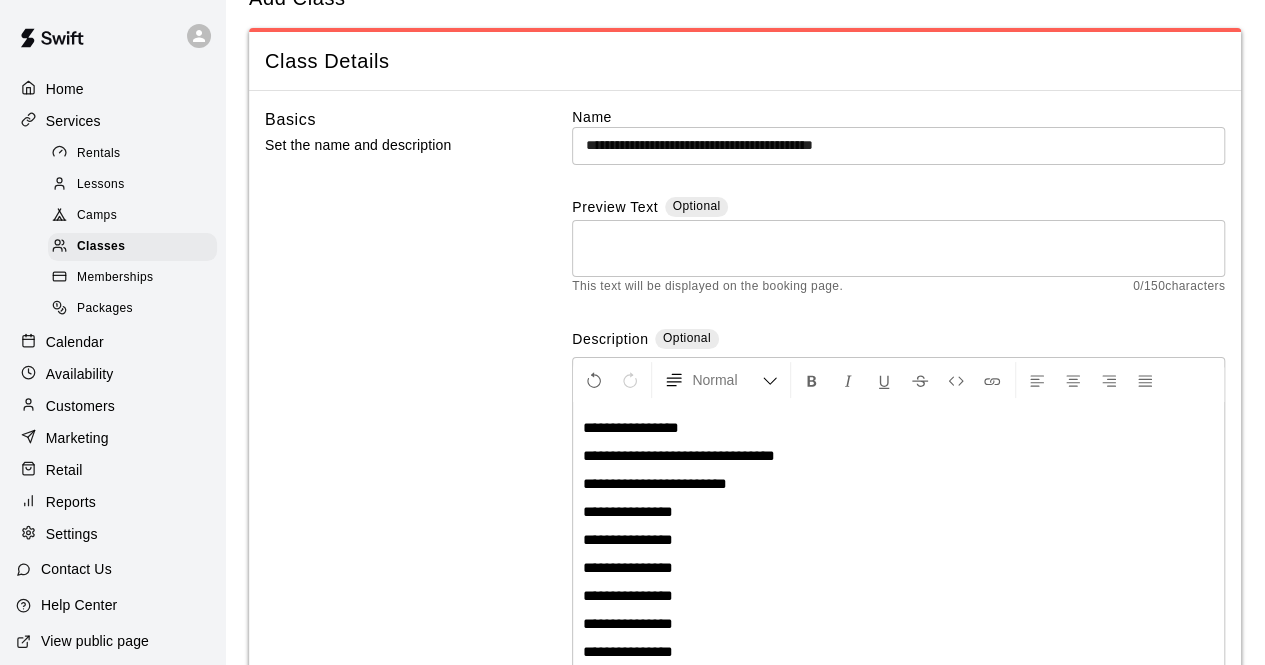 click on "**********" at bounding box center [898, 568] 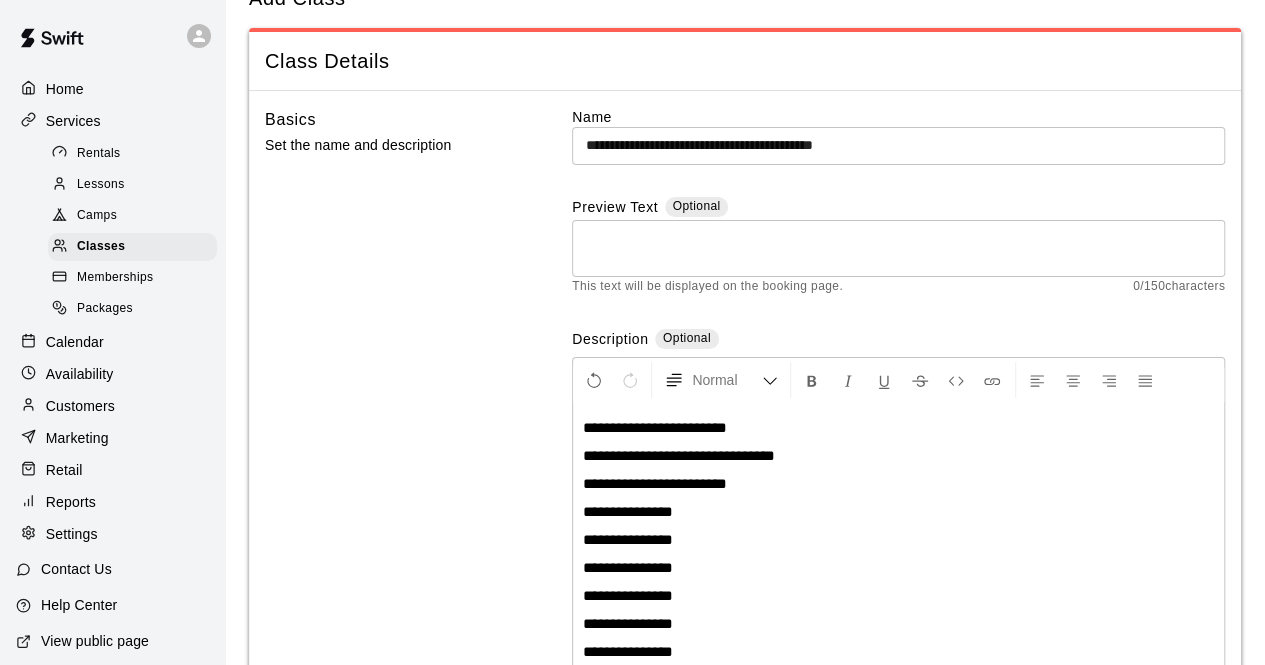 click on "**********" at bounding box center (679, 455) 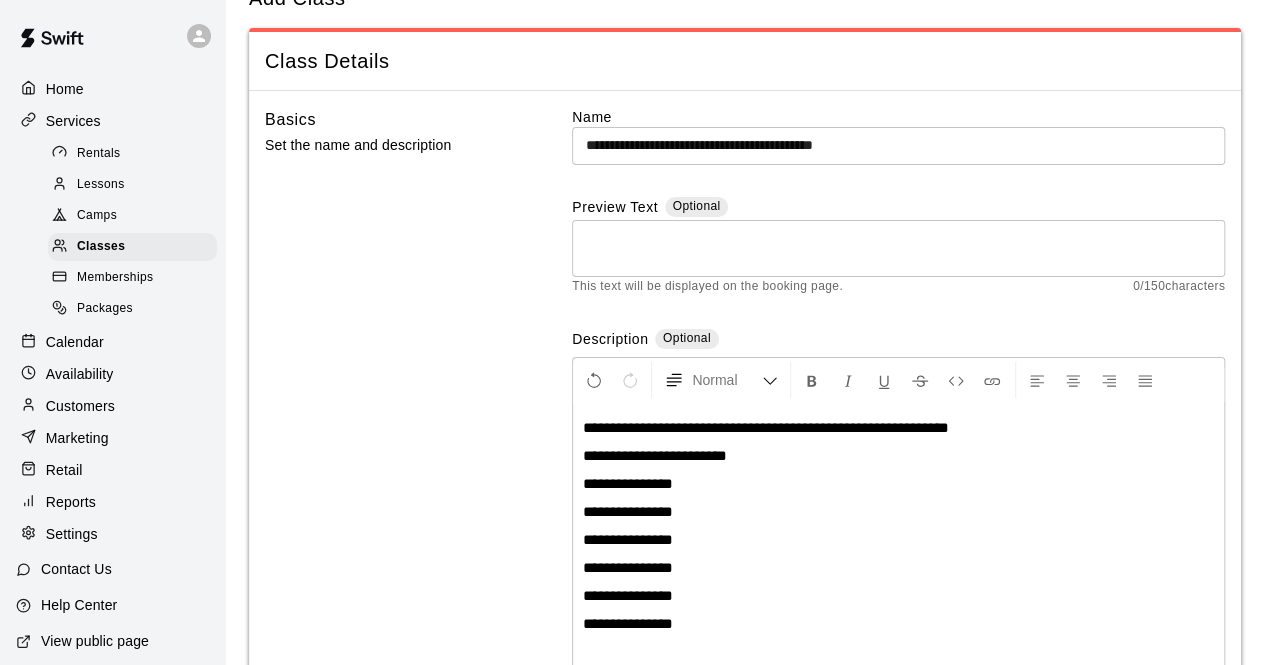 click on "**********" at bounding box center (766, 427) 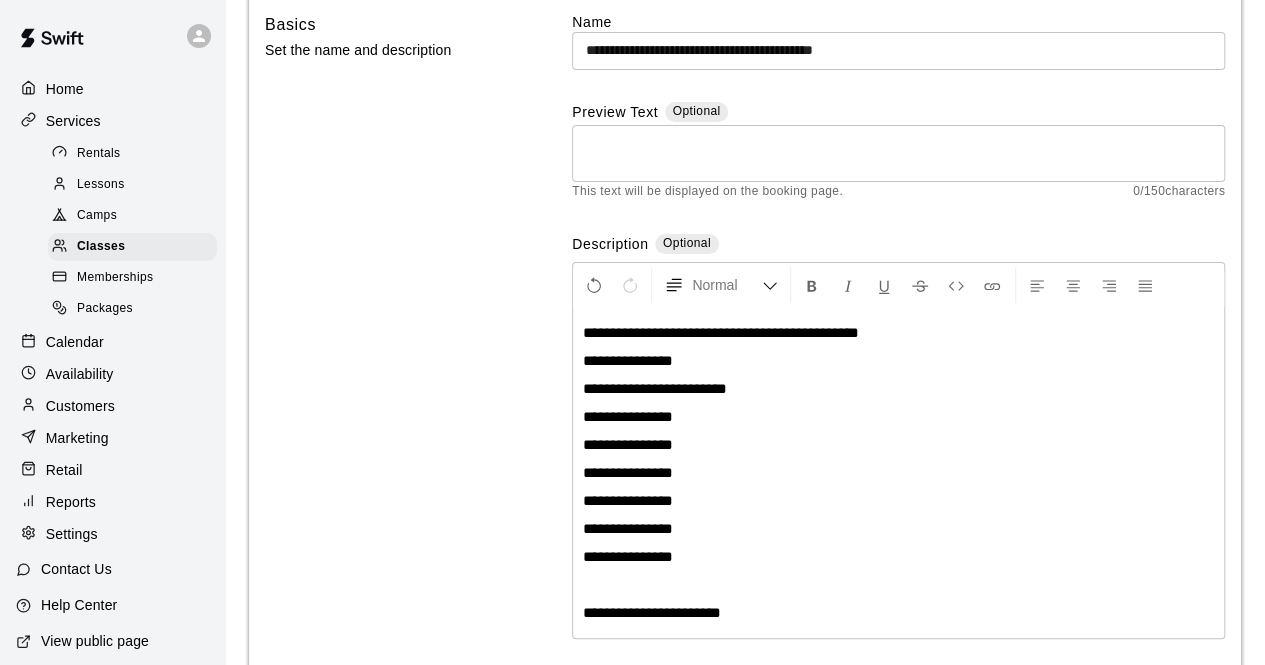scroll, scrollTop: 165, scrollLeft: 0, axis: vertical 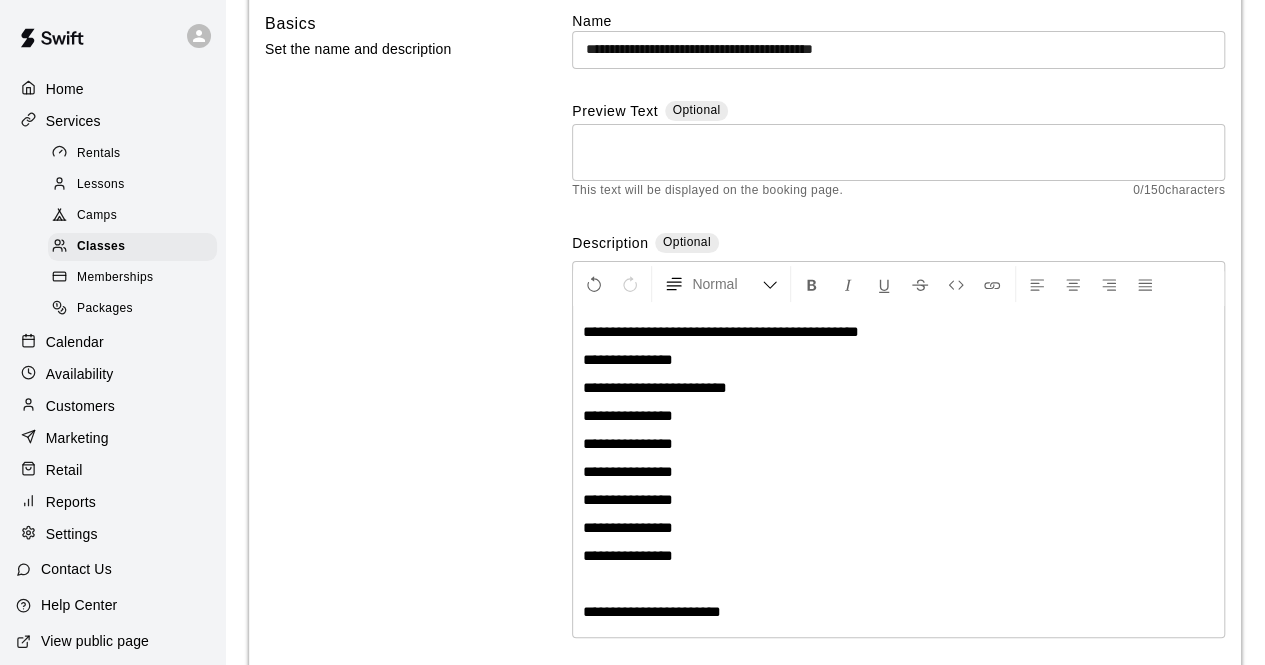 click on "**********" at bounding box center (721, 331) 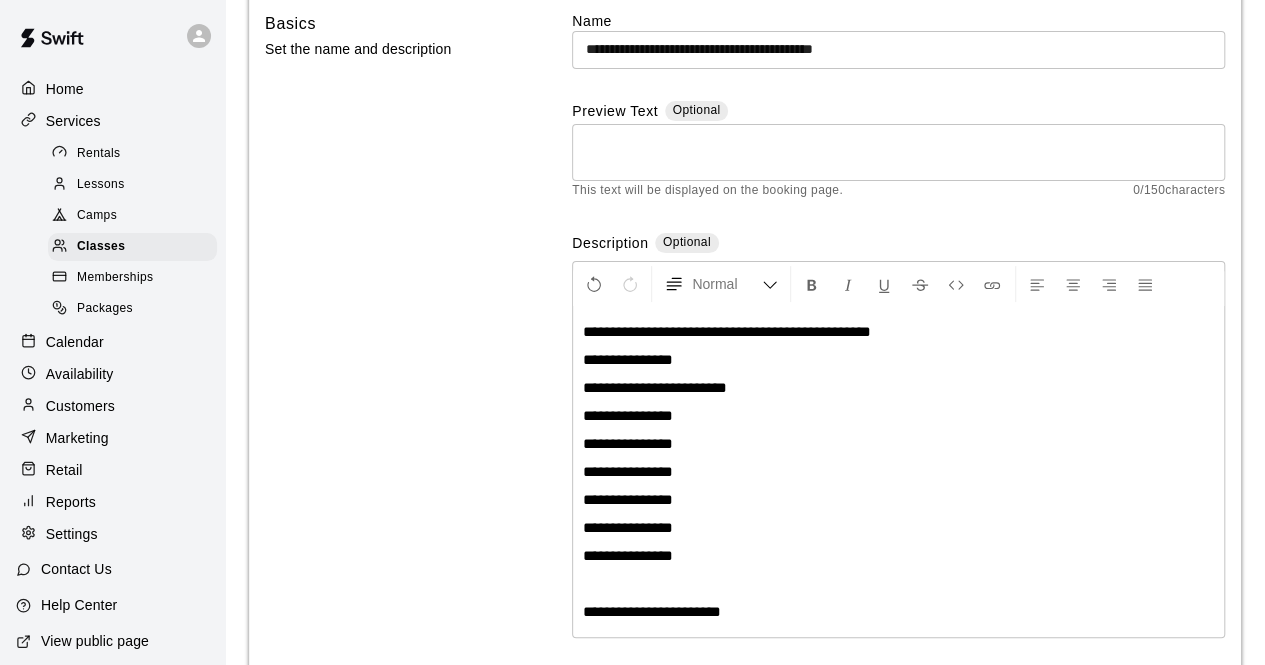 click on "**********" at bounding box center (727, 331) 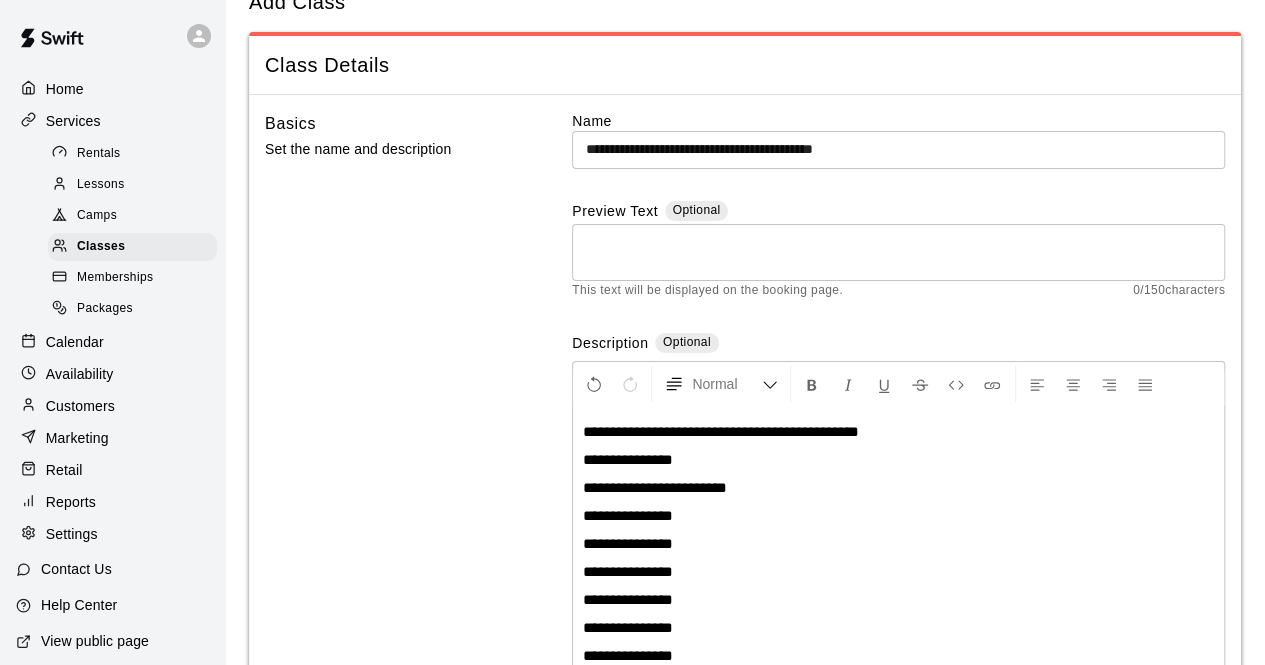 scroll, scrollTop: 64, scrollLeft: 0, axis: vertical 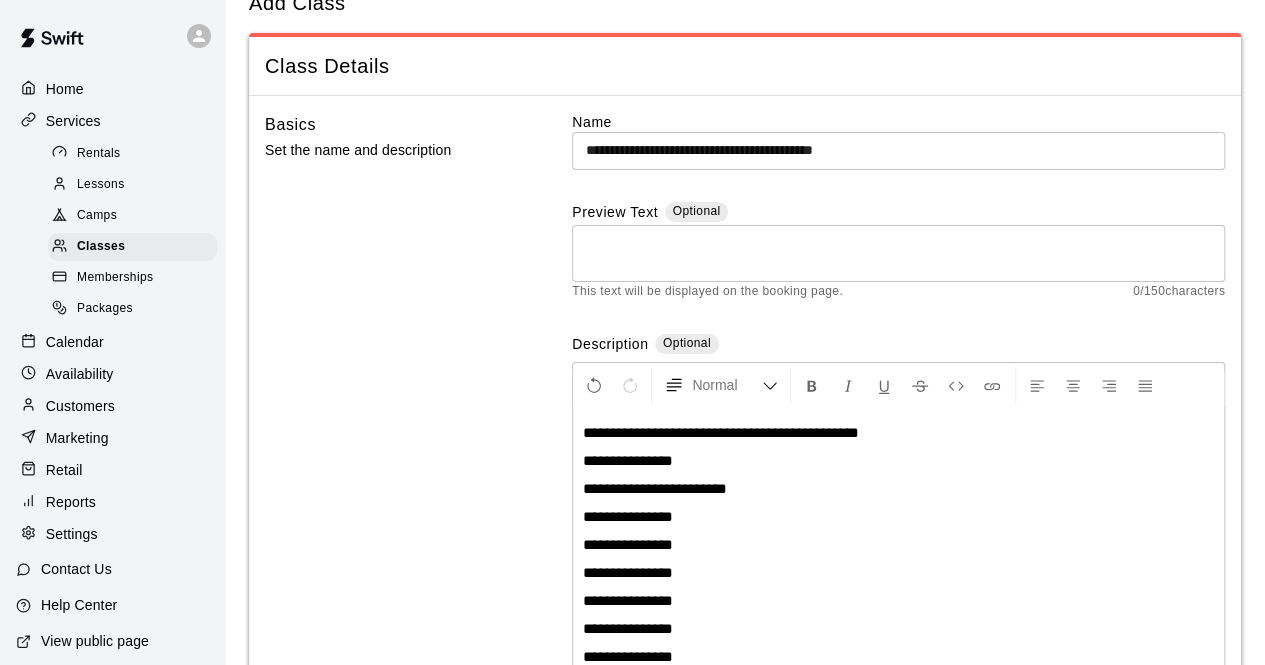 click at bounding box center (898, 253) 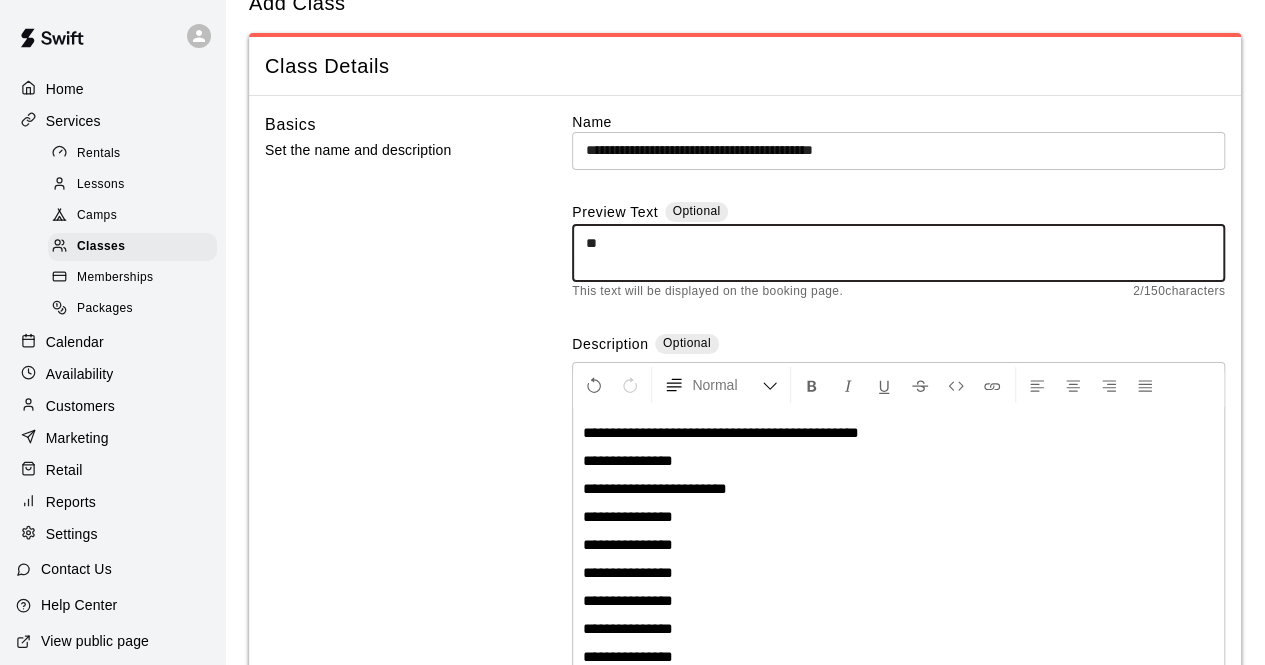 type on "*" 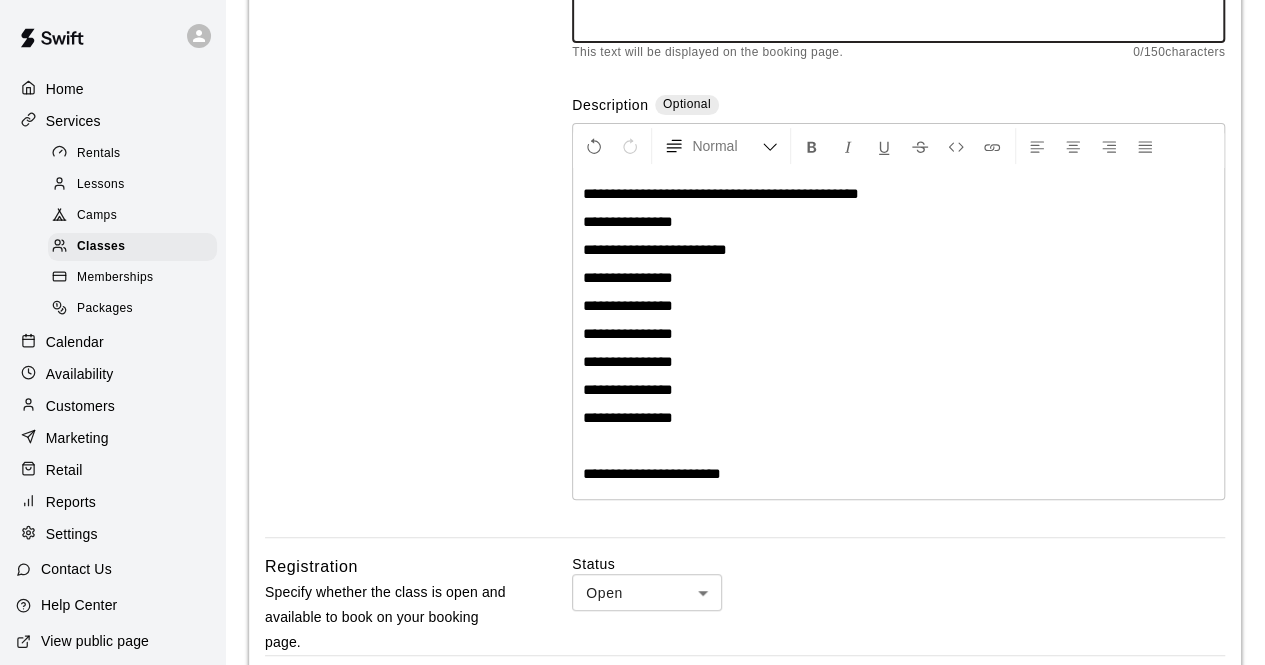 scroll, scrollTop: 302, scrollLeft: 0, axis: vertical 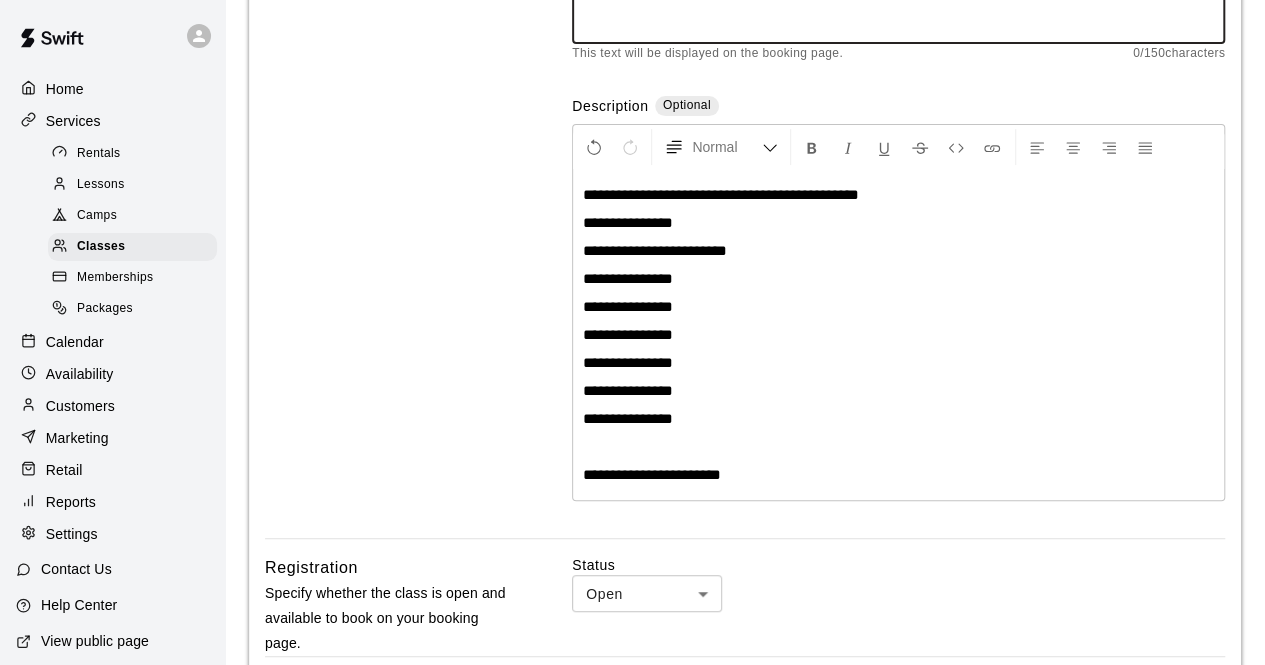 click on "**********" at bounding box center (898, 335) 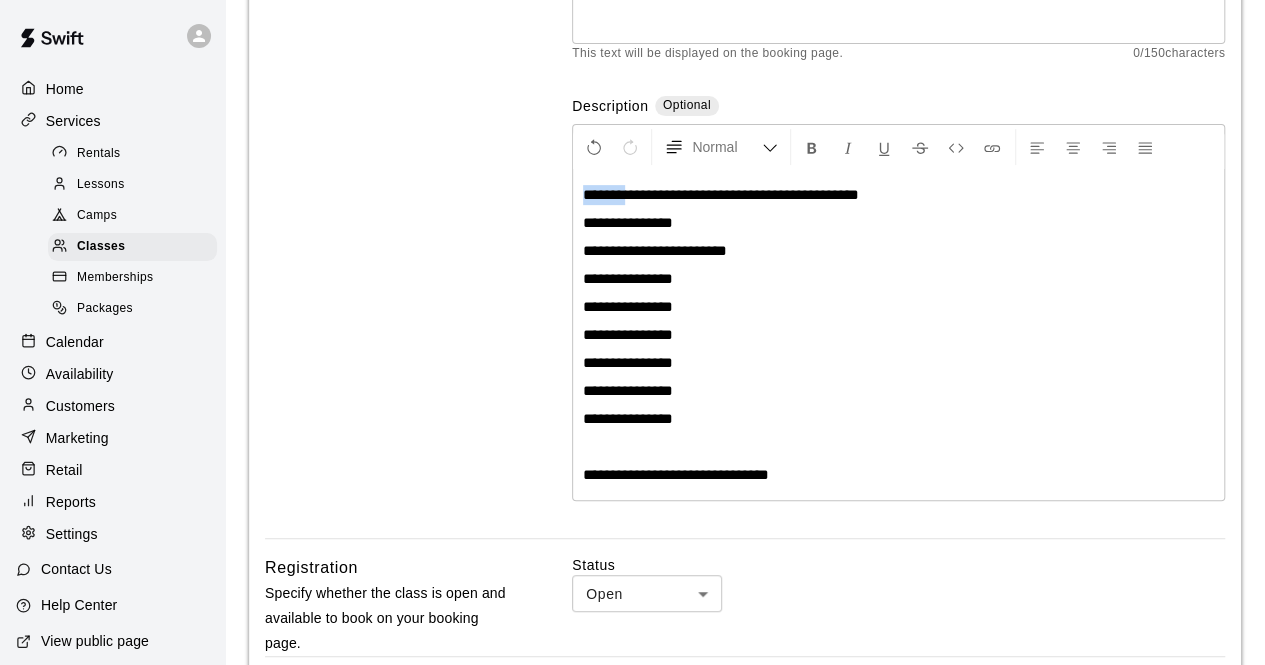 drag, startPoint x: 626, startPoint y: 197, endPoint x: 581, endPoint y: 196, distance: 45.01111 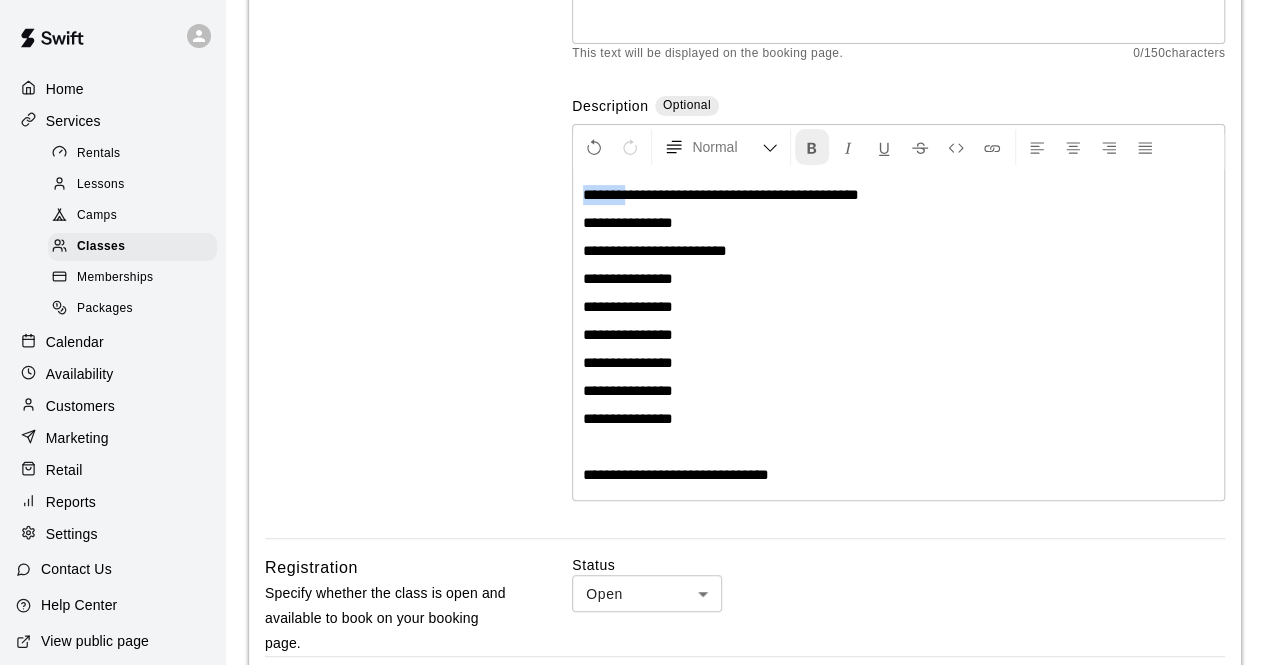 click at bounding box center (812, 148) 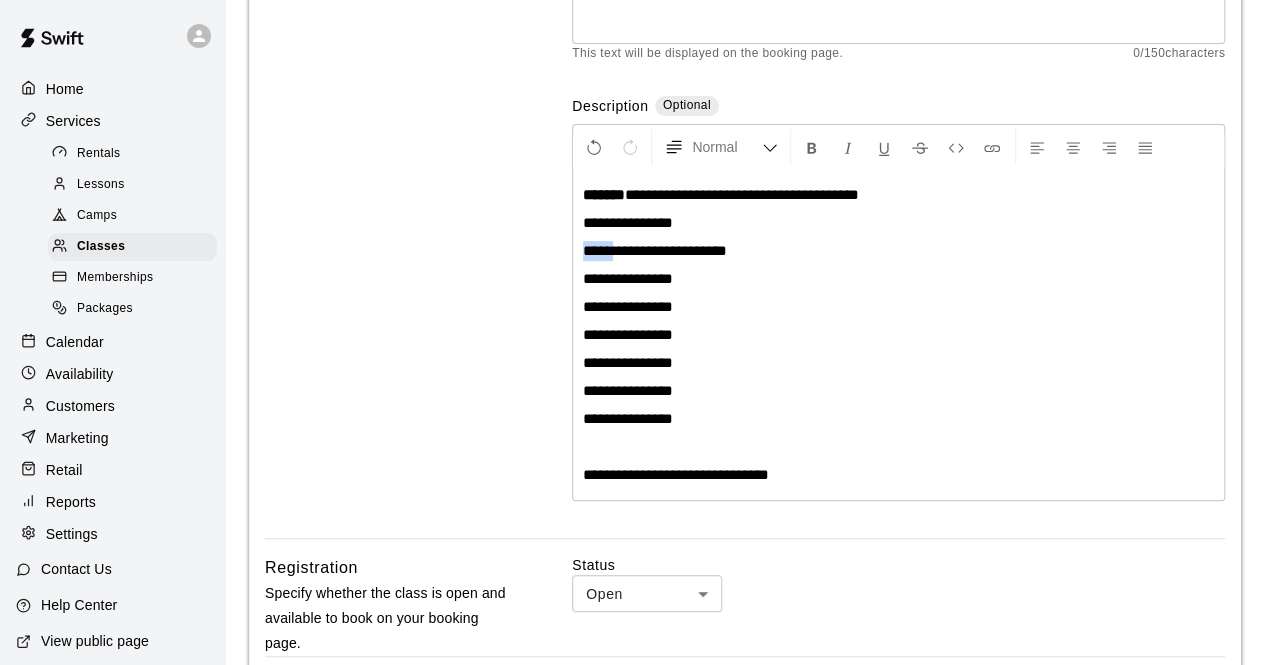 drag, startPoint x: 620, startPoint y: 234, endPoint x: 584, endPoint y: 233, distance: 36.013885 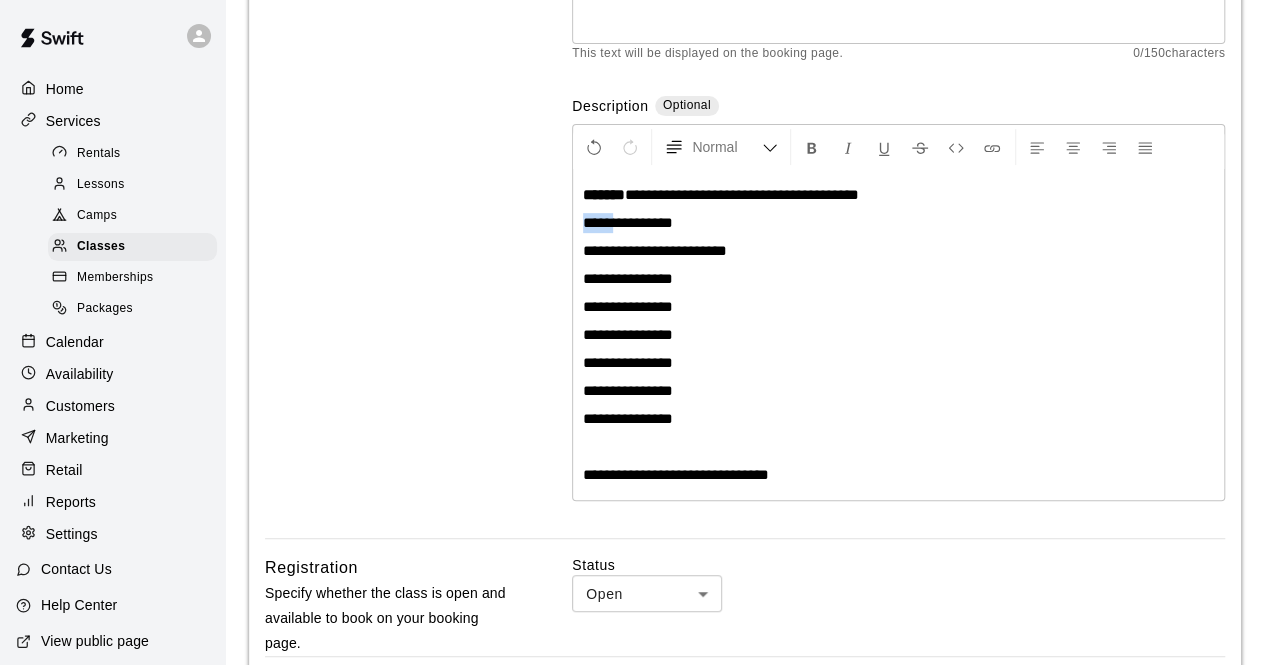drag, startPoint x: 619, startPoint y: 225, endPoint x: 580, endPoint y: 225, distance: 39 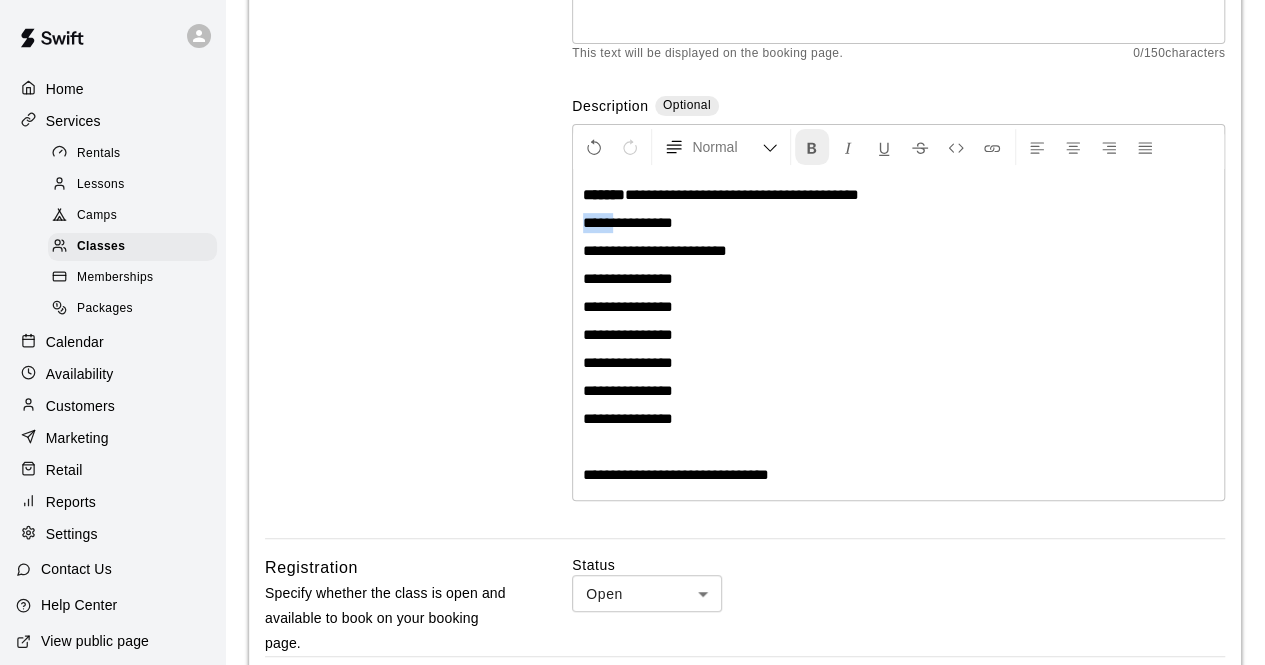 click at bounding box center [812, 148] 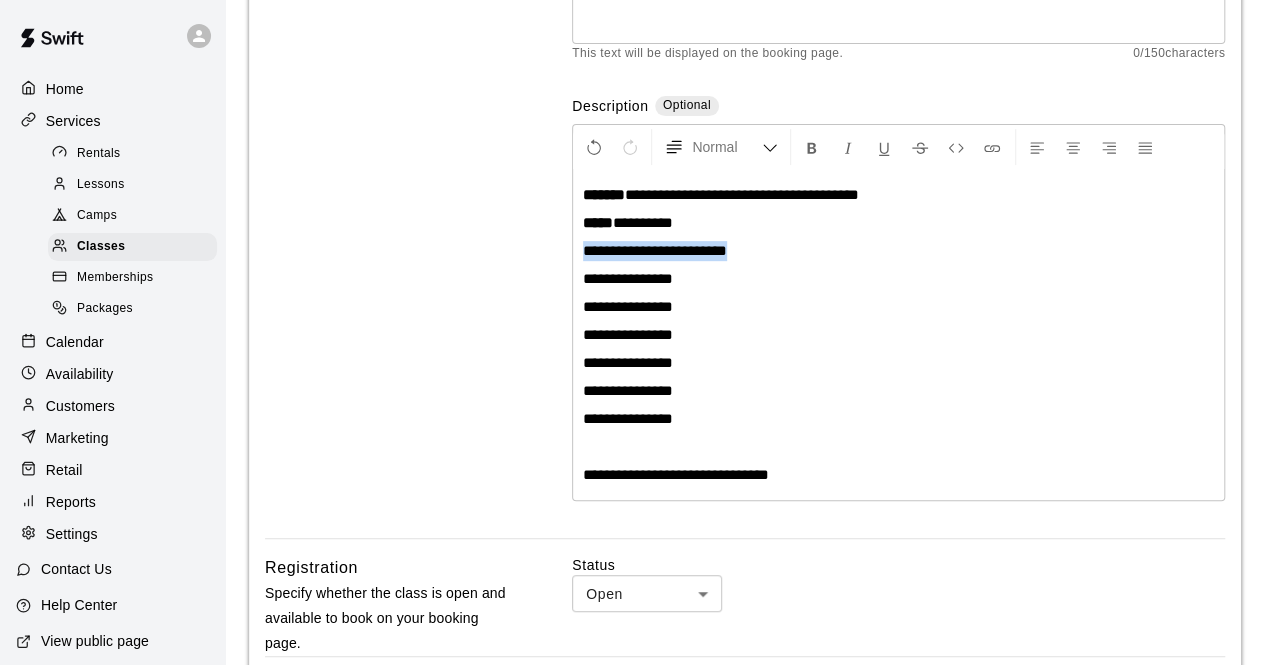 drag, startPoint x: 742, startPoint y: 250, endPoint x: 558, endPoint y: 253, distance: 184.02446 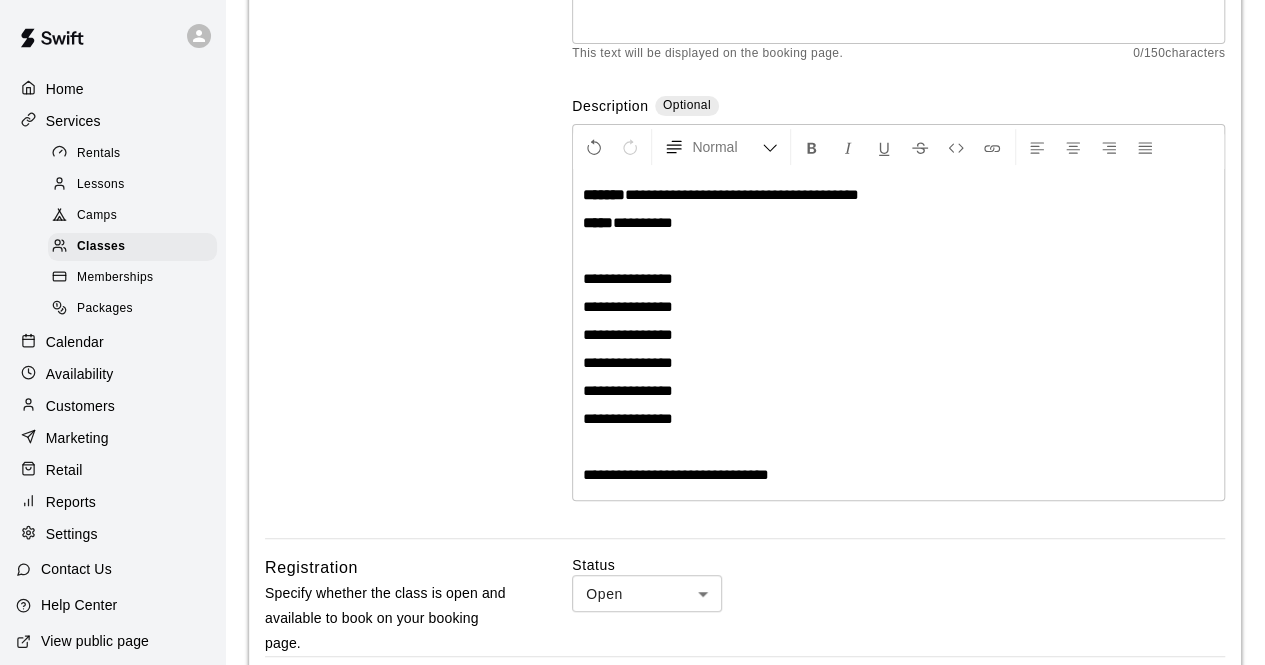 click at bounding box center [898, 447] 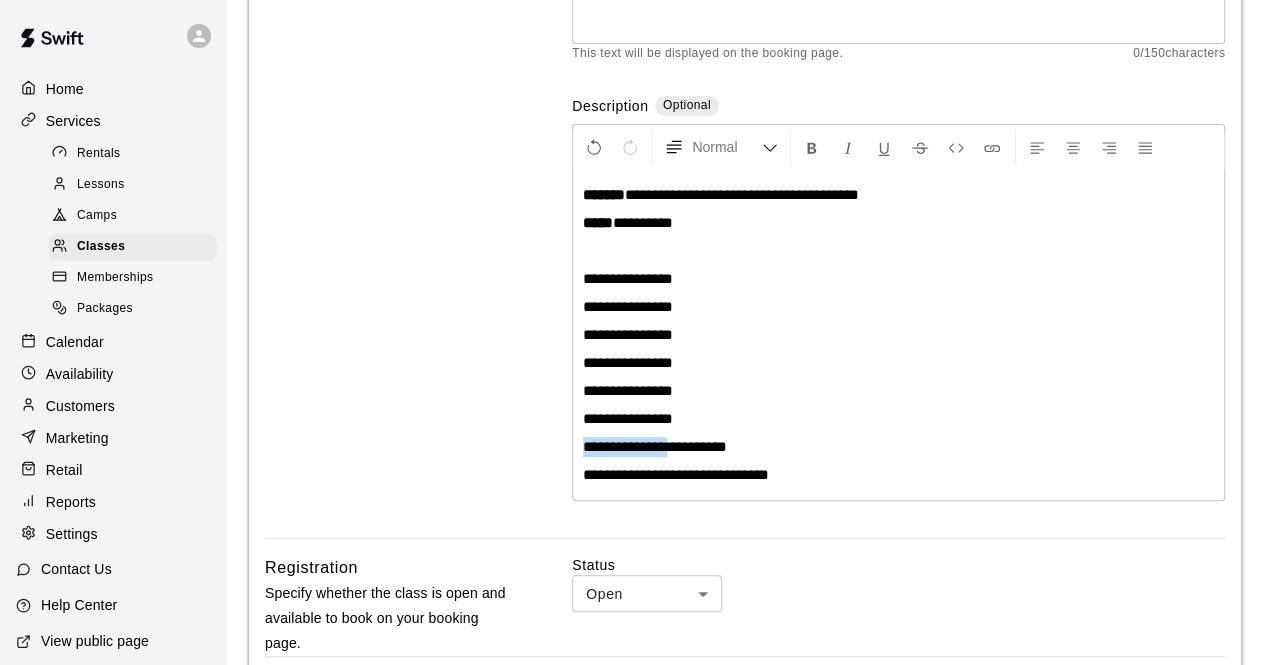 drag, startPoint x: 670, startPoint y: 445, endPoint x: 568, endPoint y: 448, distance: 102.044106 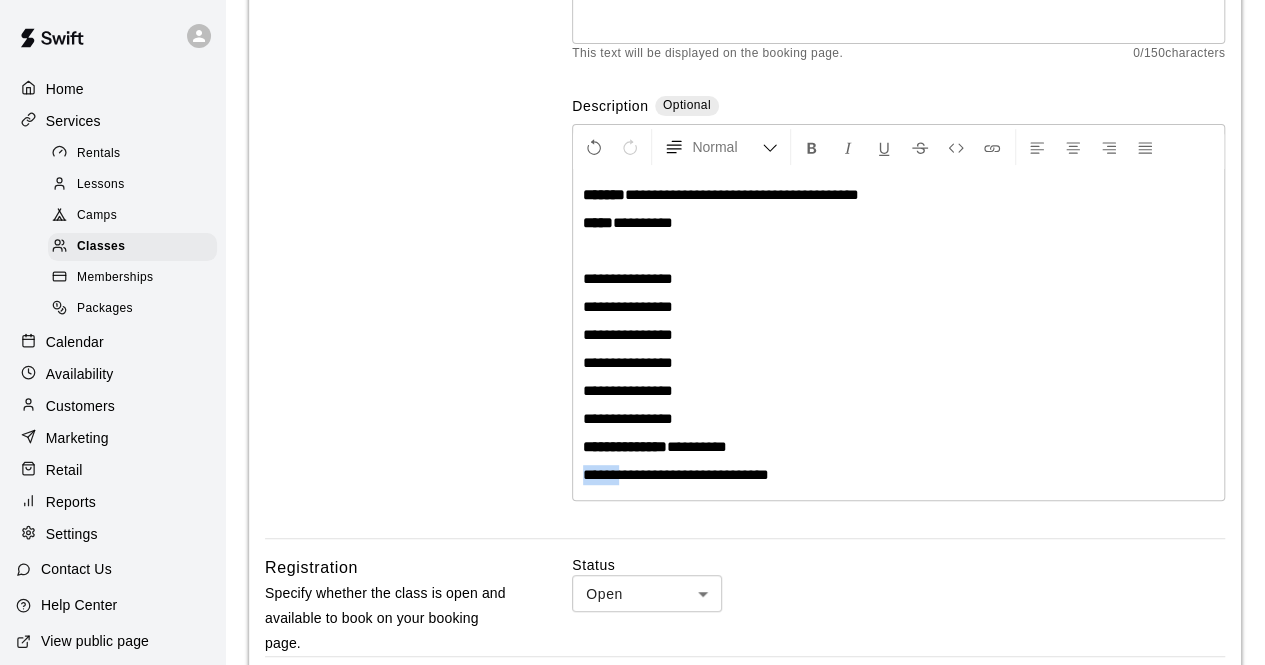 drag, startPoint x: 620, startPoint y: 469, endPoint x: 561, endPoint y: 478, distance: 59.682495 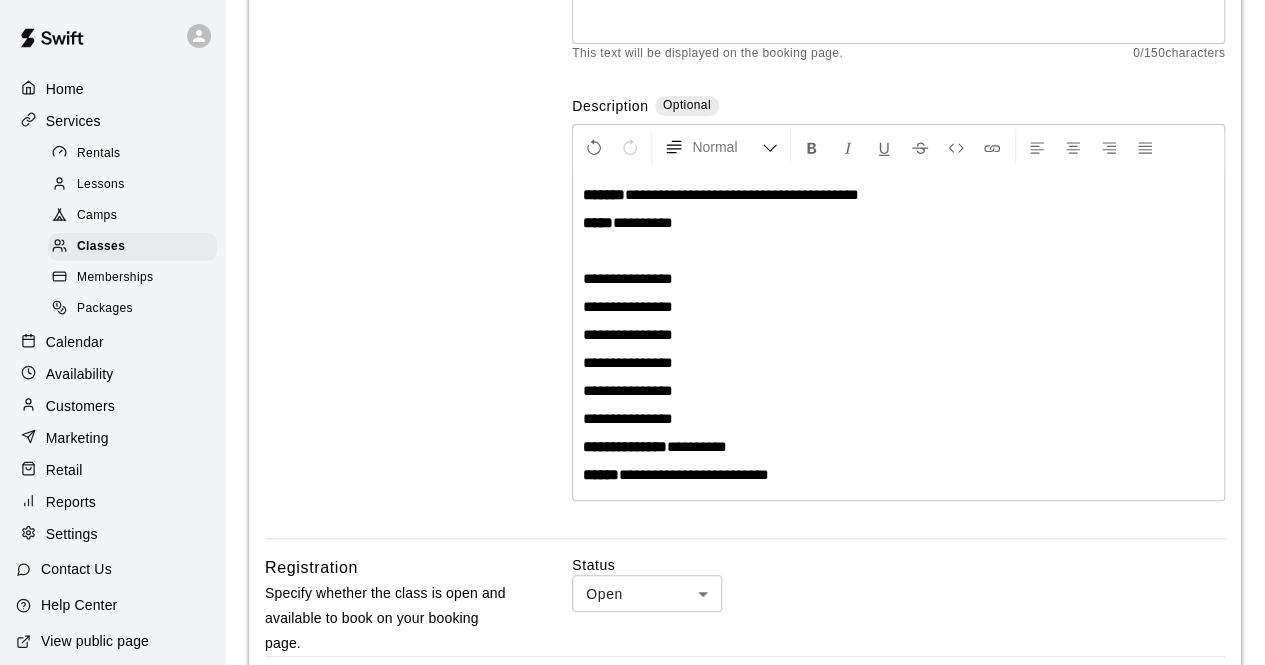 click at bounding box center (898, 251) 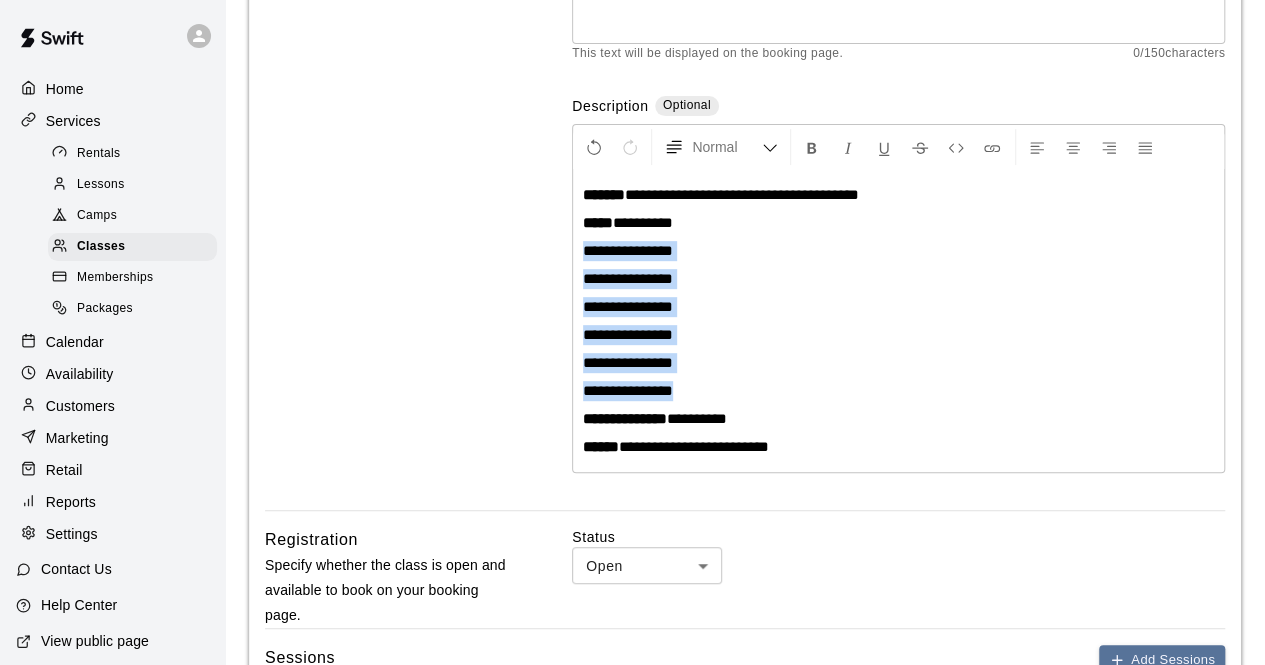 drag, startPoint x: 698, startPoint y: 386, endPoint x: 570, endPoint y: 257, distance: 181.72781 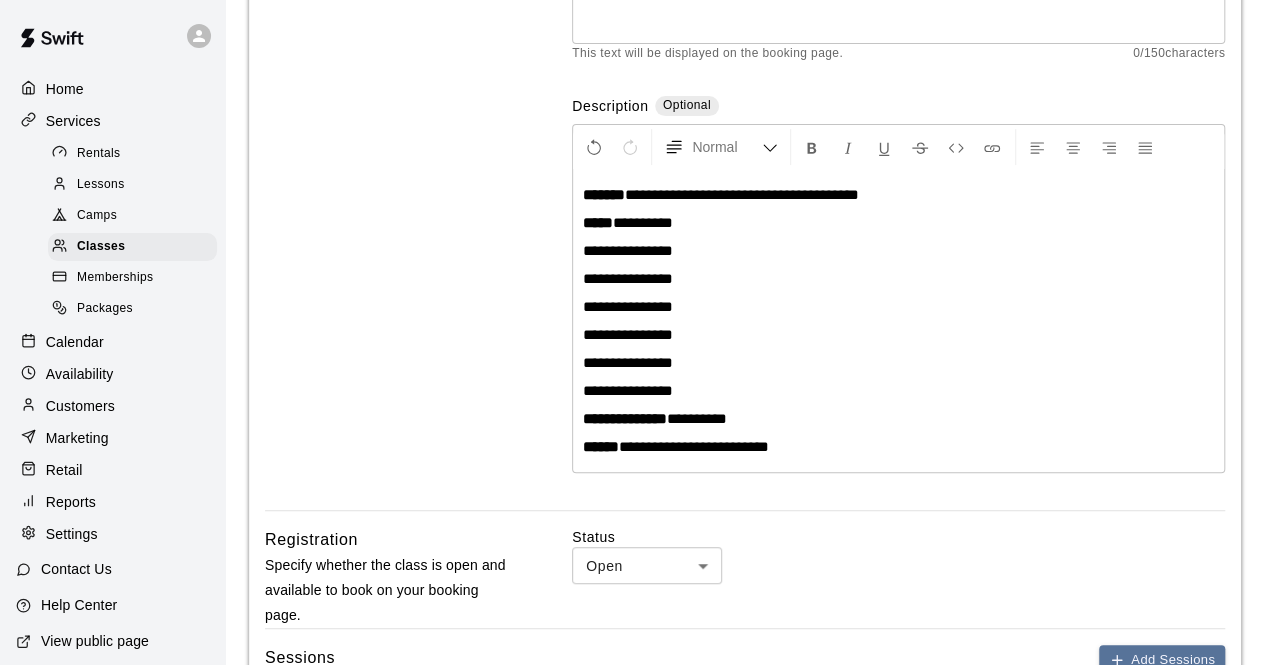click on "**********" at bounding box center (898, 321) 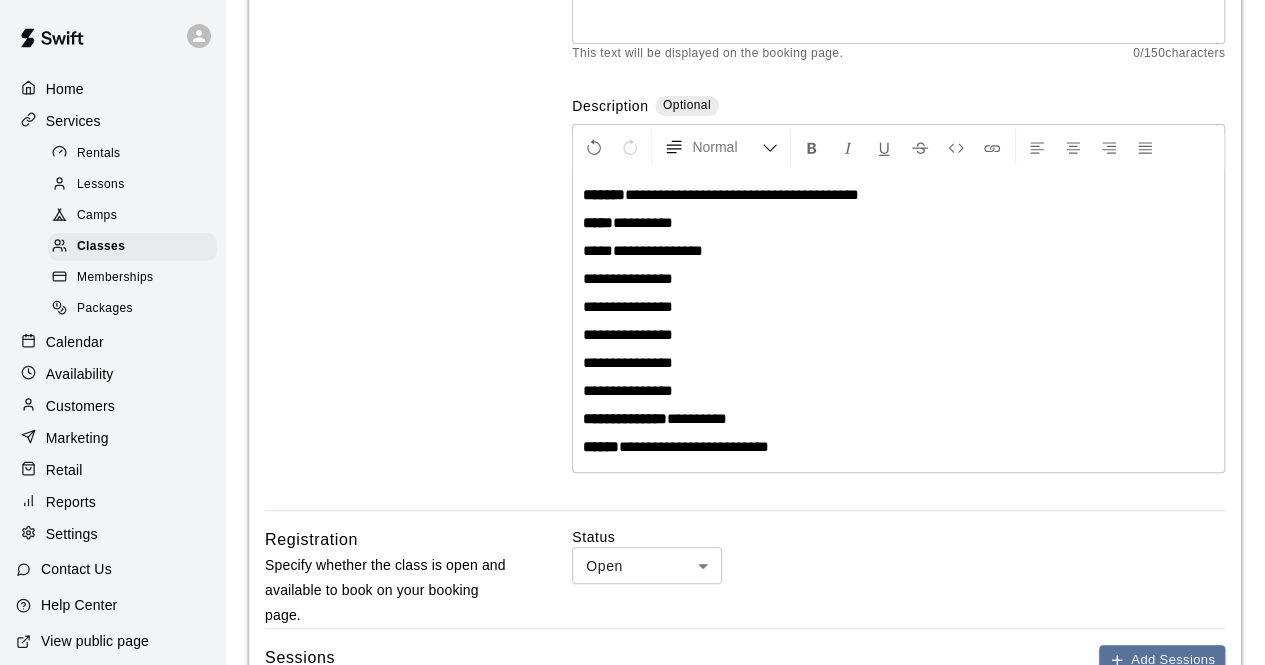 click on "**********" at bounding box center [898, 321] 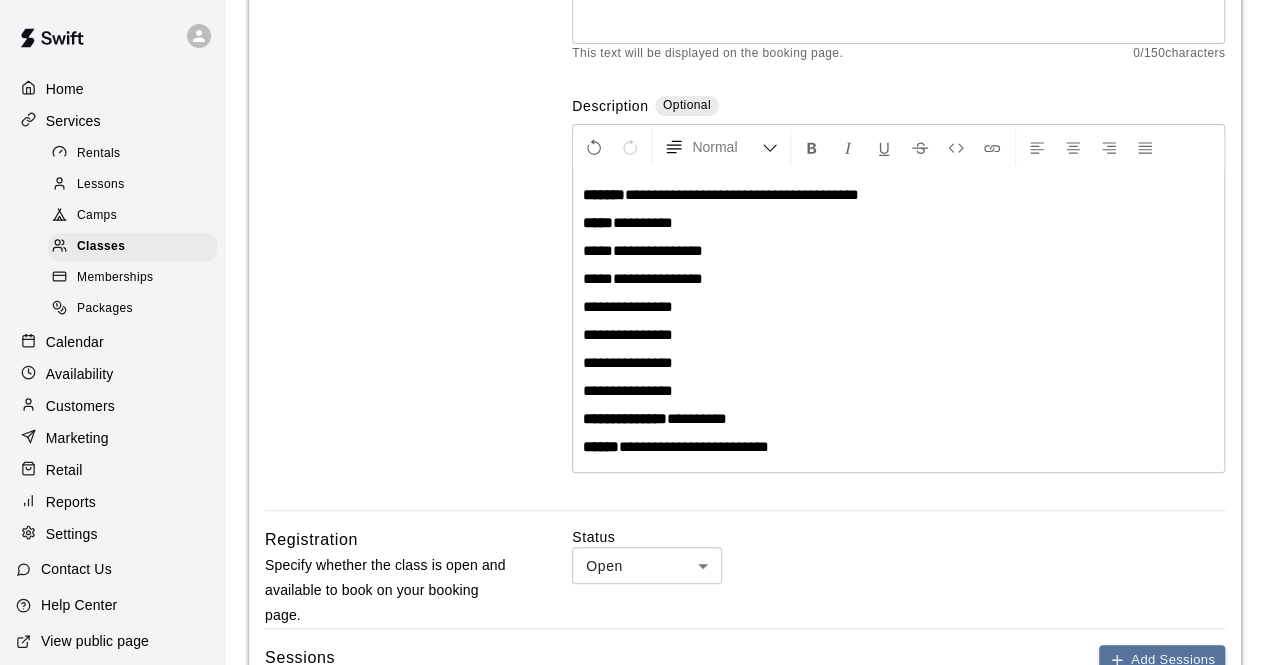 click on "**********" at bounding box center [898, 321] 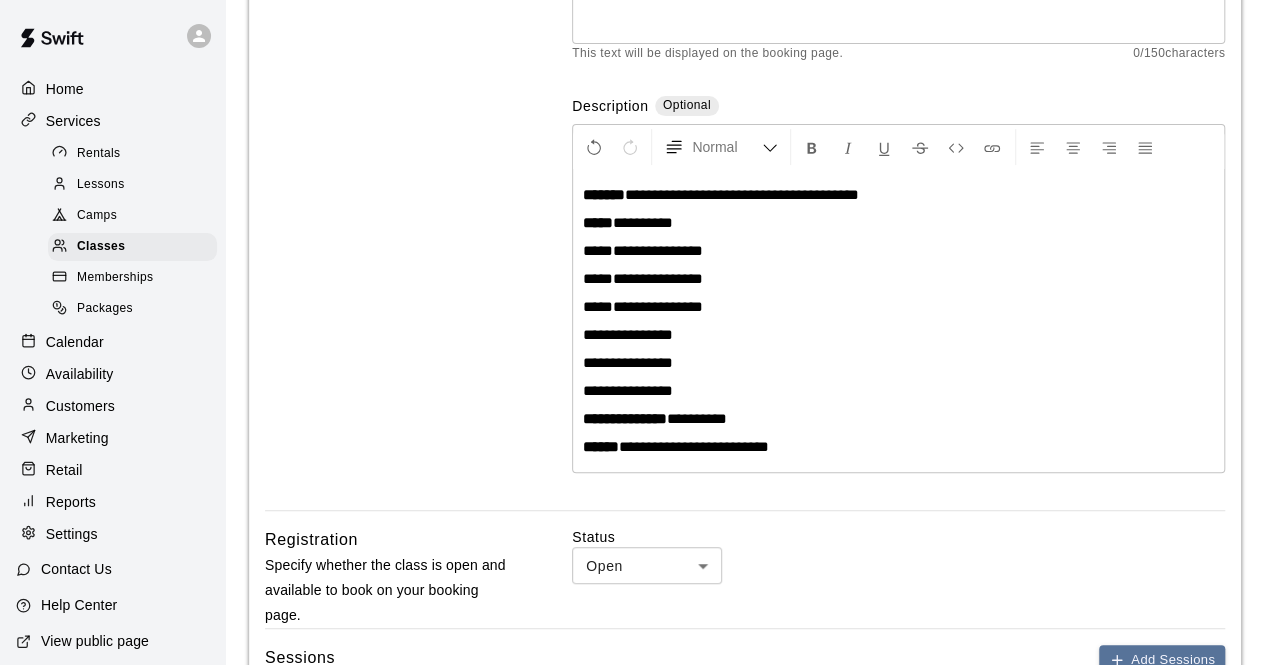 click on "**********" at bounding box center (898, 321) 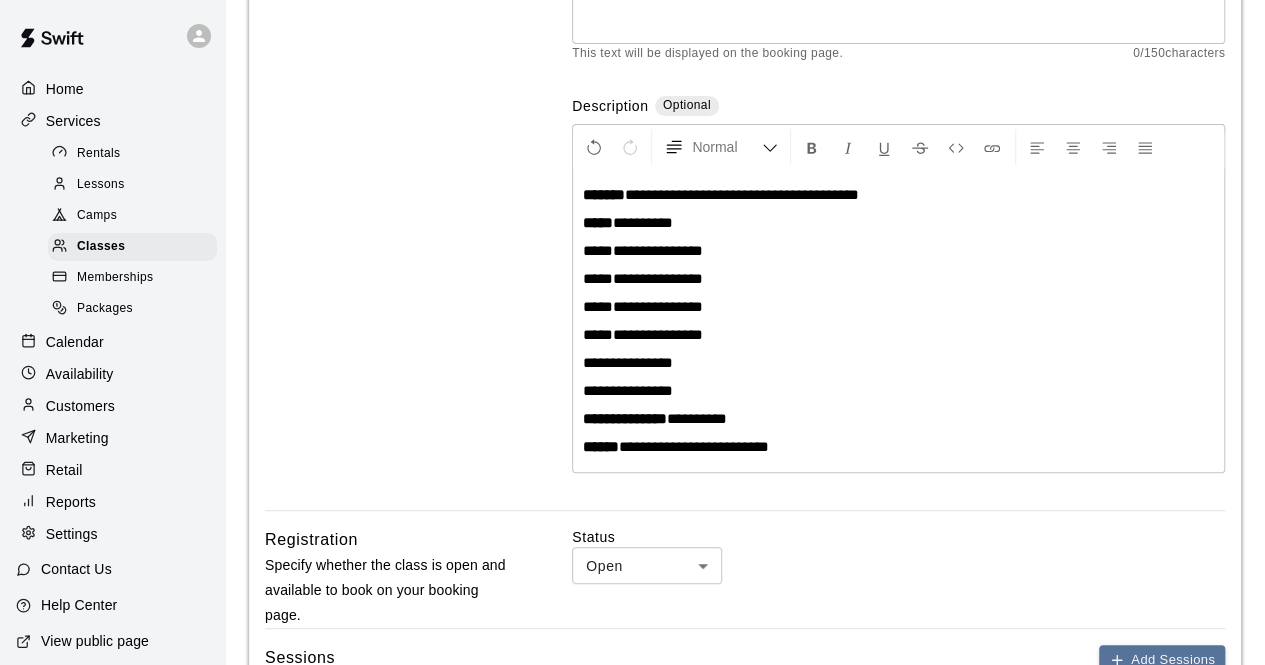 click on "**********" at bounding box center [898, 321] 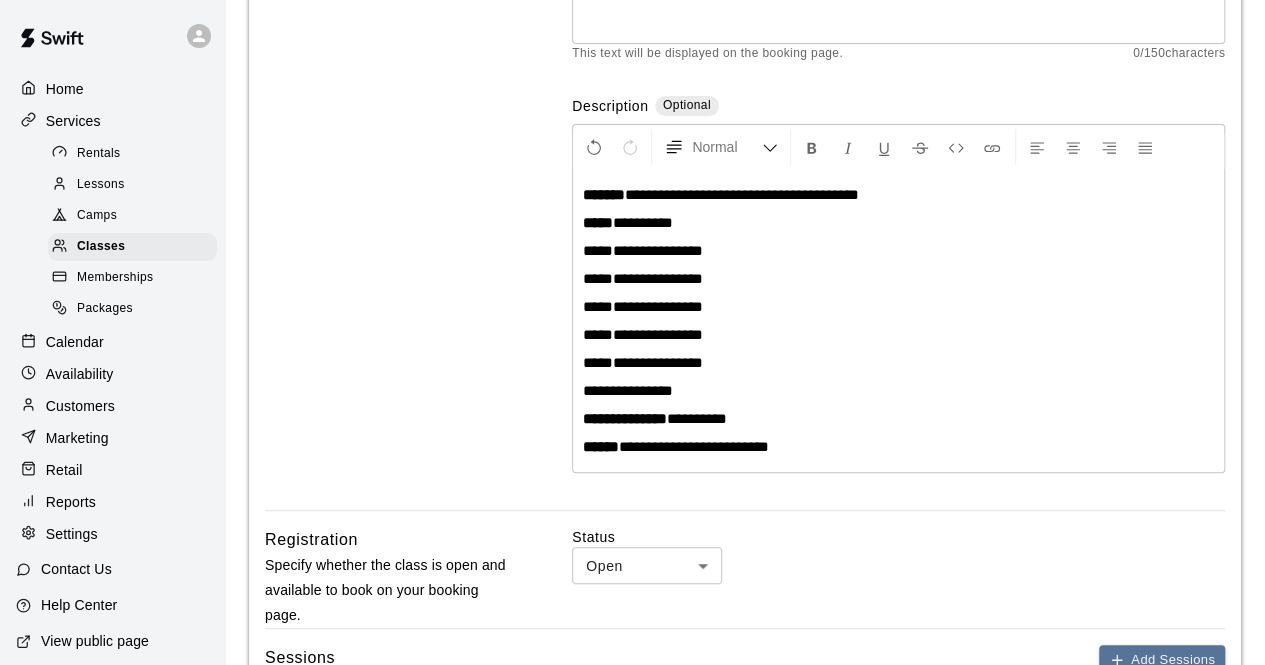 click on "**********" at bounding box center (898, 321) 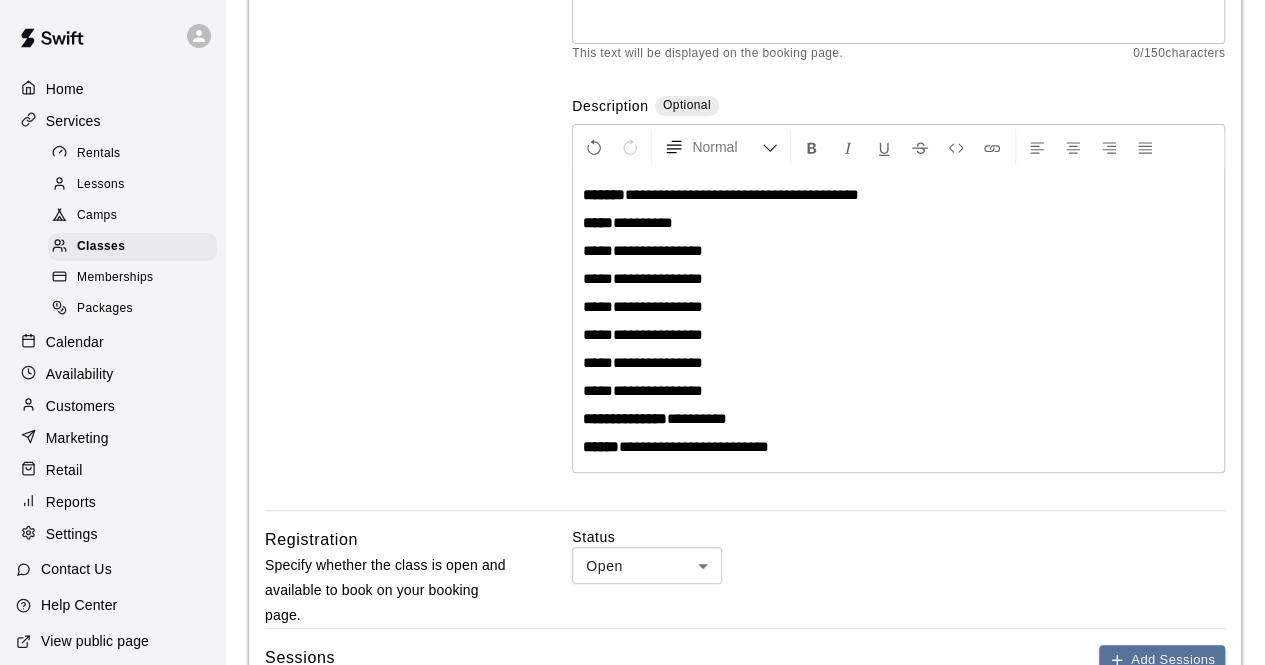 click on "**********" at bounding box center [643, 278] 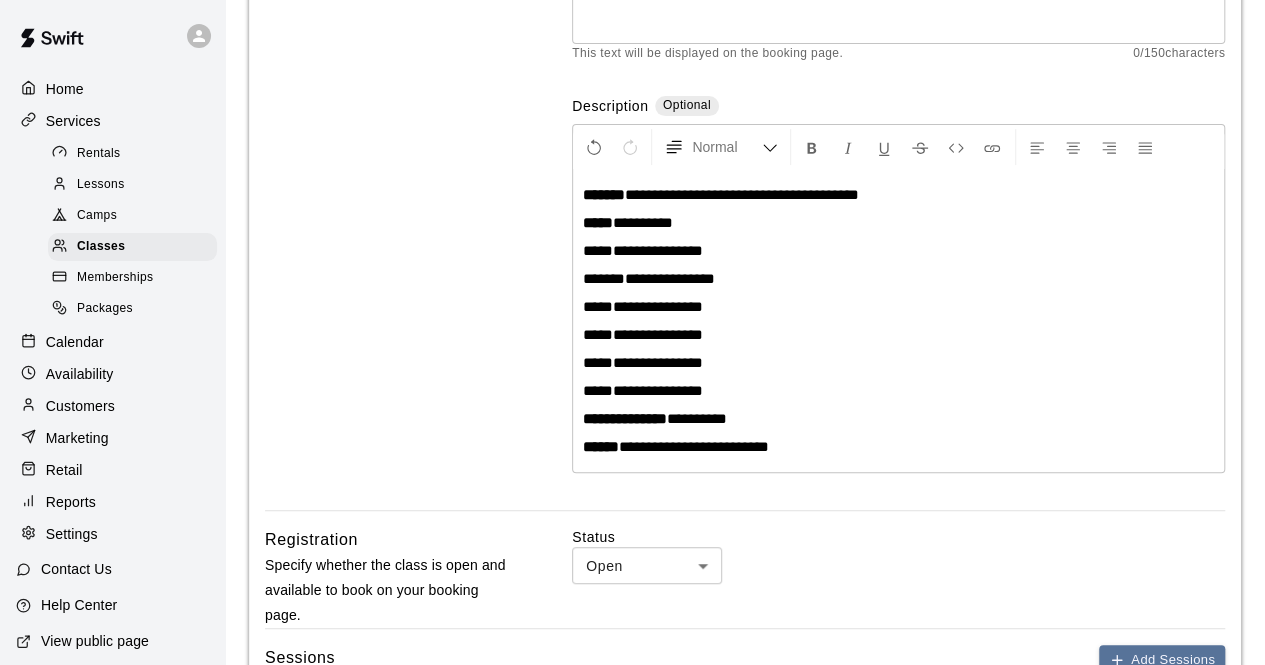 click on "**********" at bounding box center (643, 250) 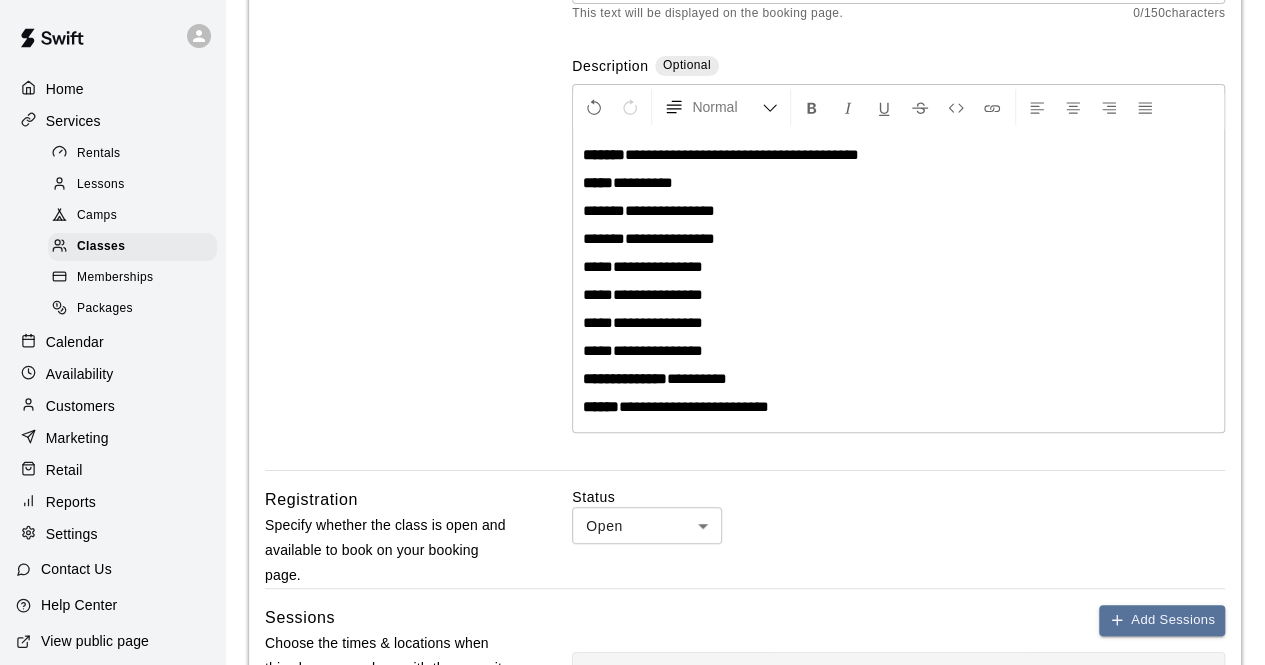 scroll, scrollTop: 343, scrollLeft: 0, axis: vertical 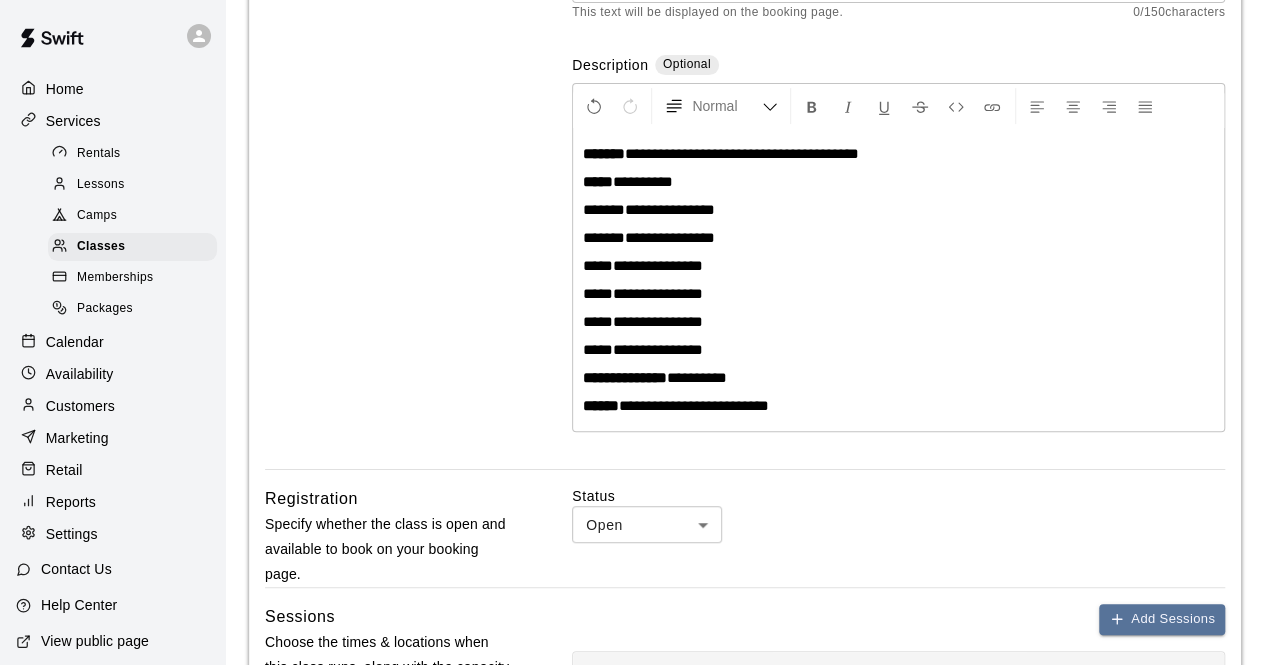 click on "**********" at bounding box center [898, 280] 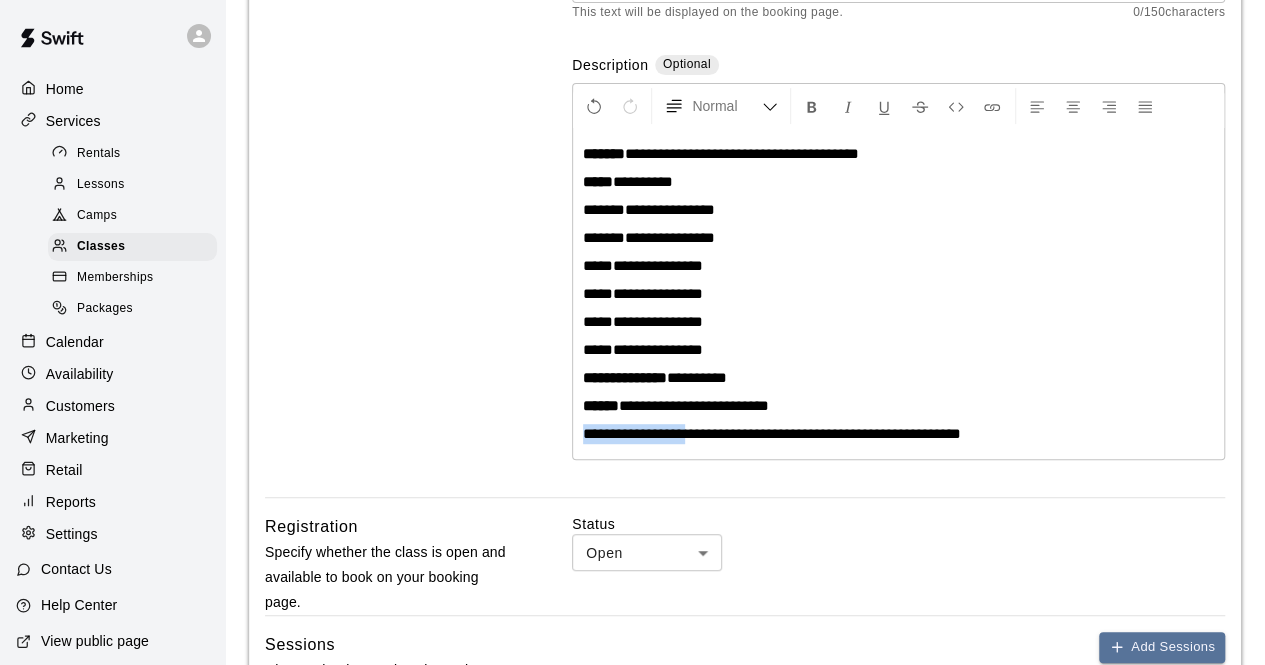 drag, startPoint x: 690, startPoint y: 435, endPoint x: 556, endPoint y: 428, distance: 134.18271 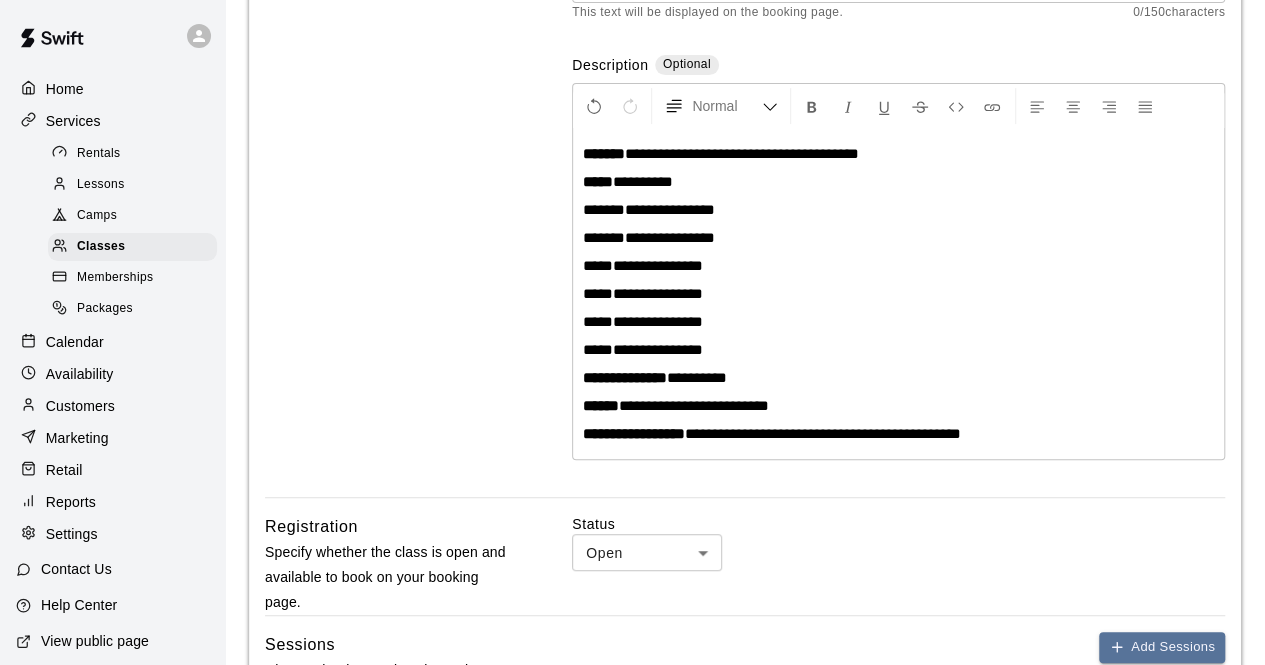 click on "**********" at bounding box center (898, 406) 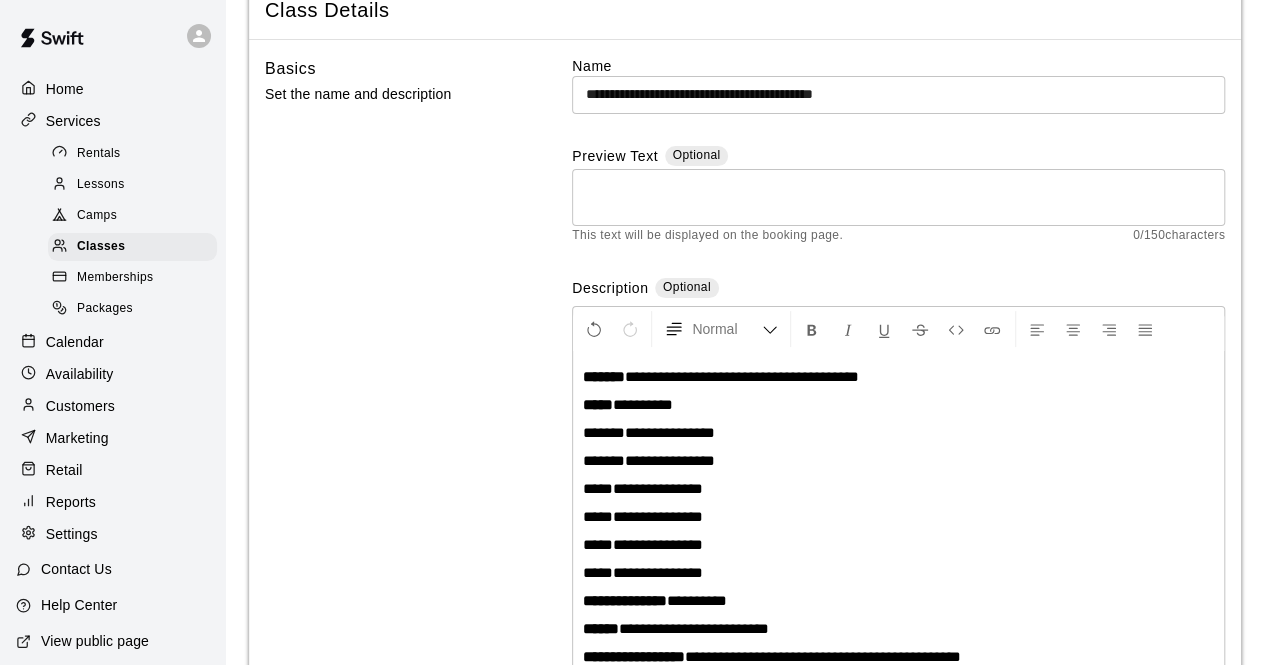 scroll, scrollTop: 220, scrollLeft: 0, axis: vertical 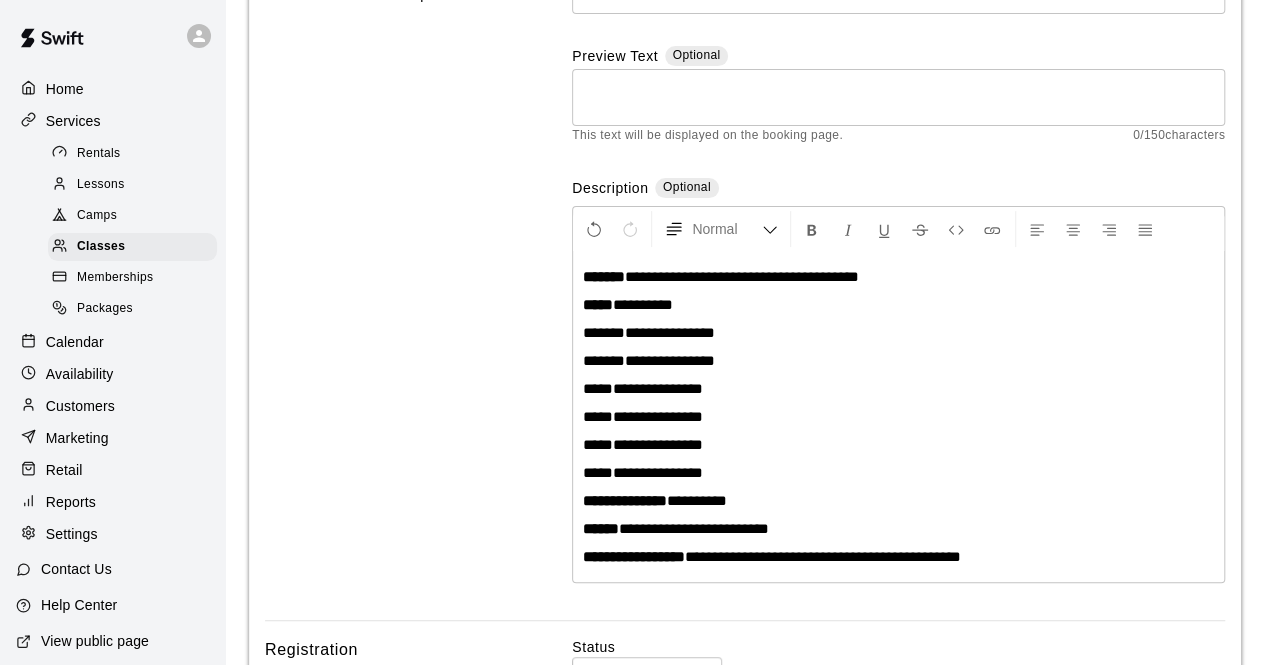 click on "**********" at bounding box center [898, 417] 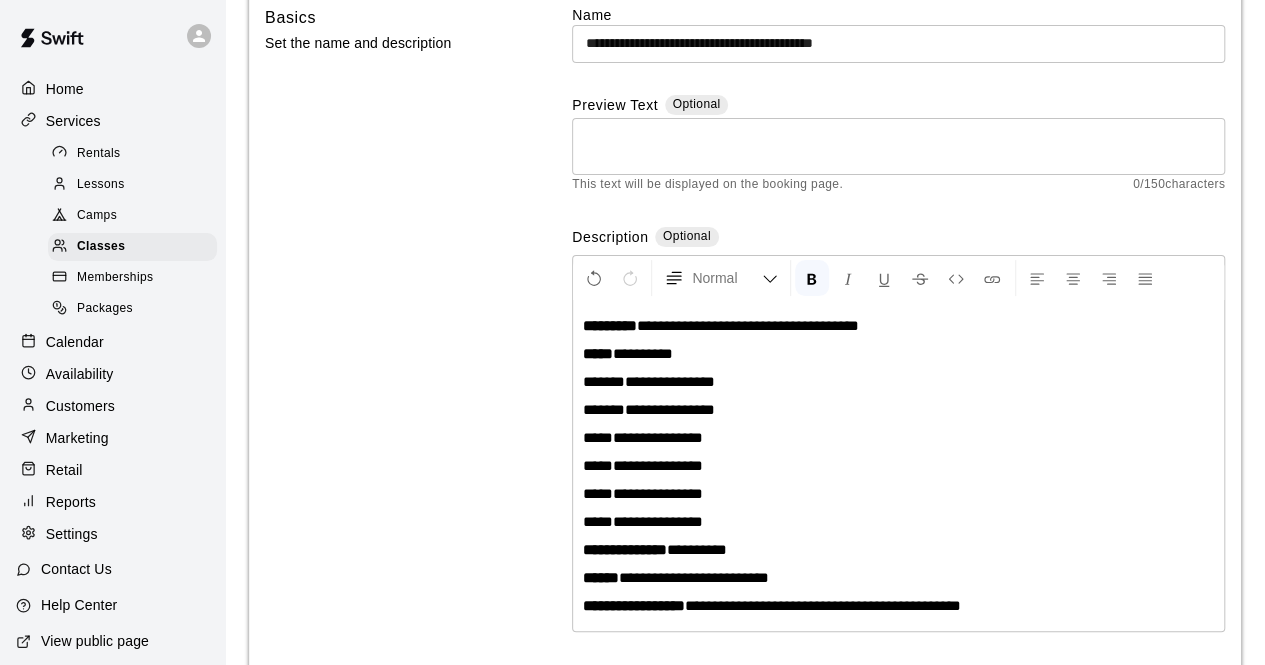 scroll, scrollTop: 172, scrollLeft: 0, axis: vertical 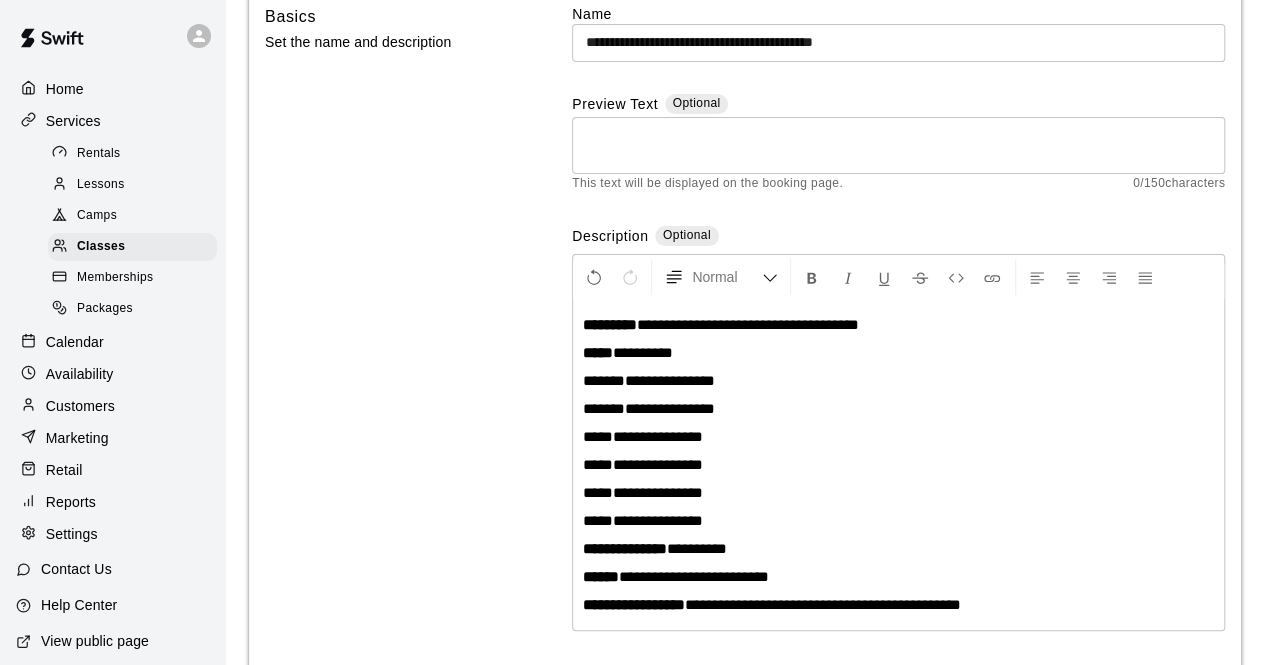click on "**********" at bounding box center (643, 520) 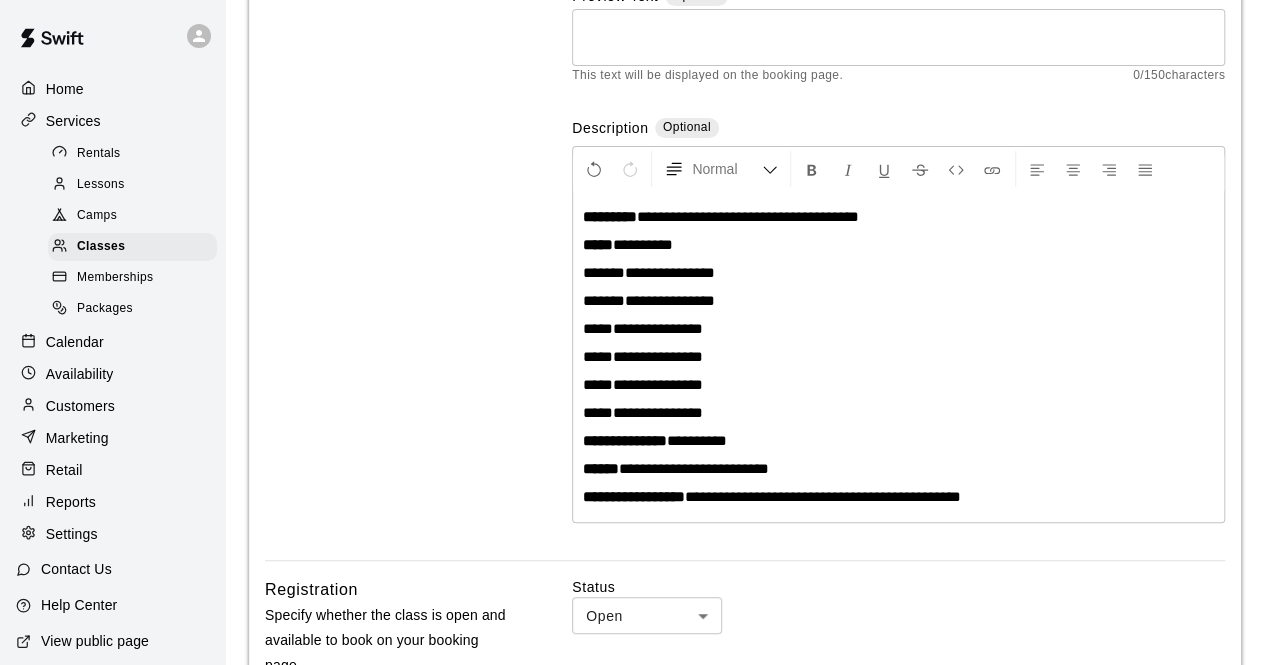 scroll, scrollTop: 278, scrollLeft: 0, axis: vertical 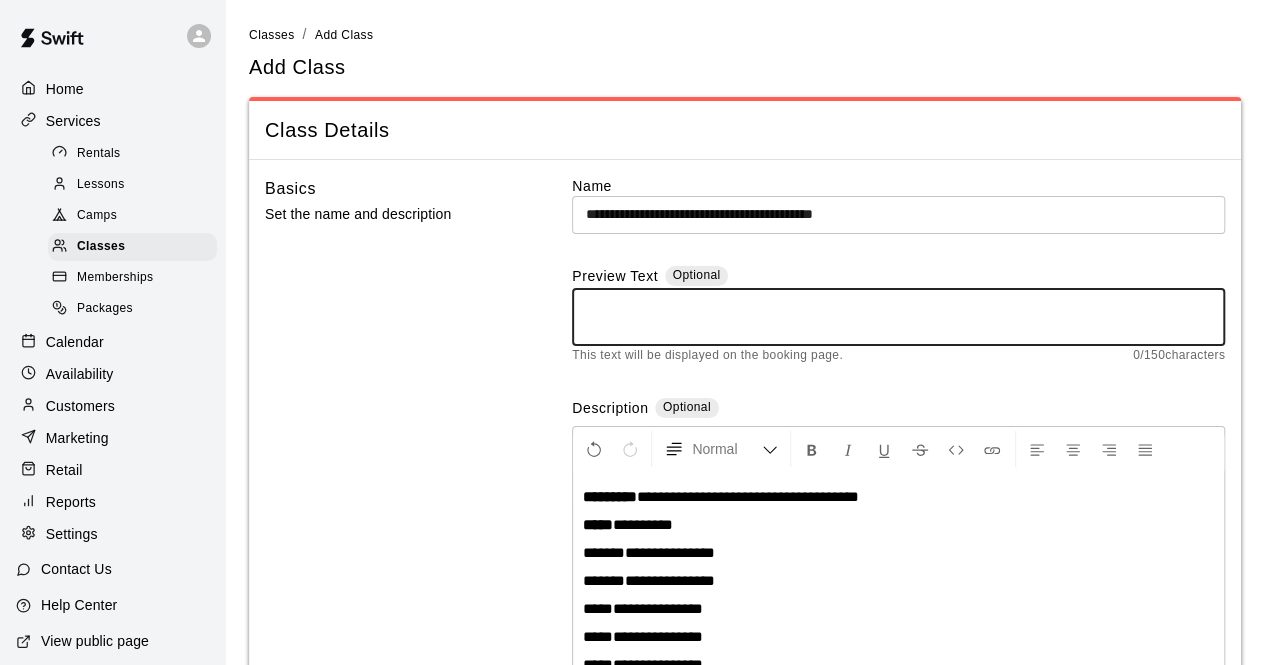 click at bounding box center (898, 317) 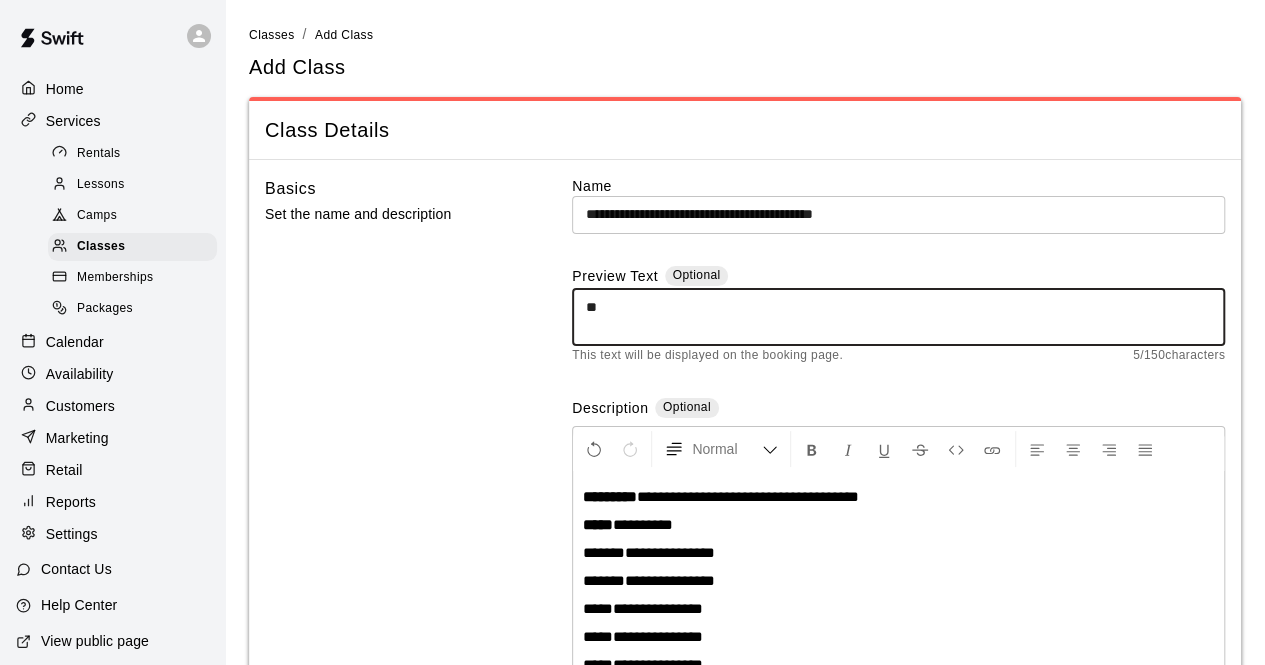 type on "*" 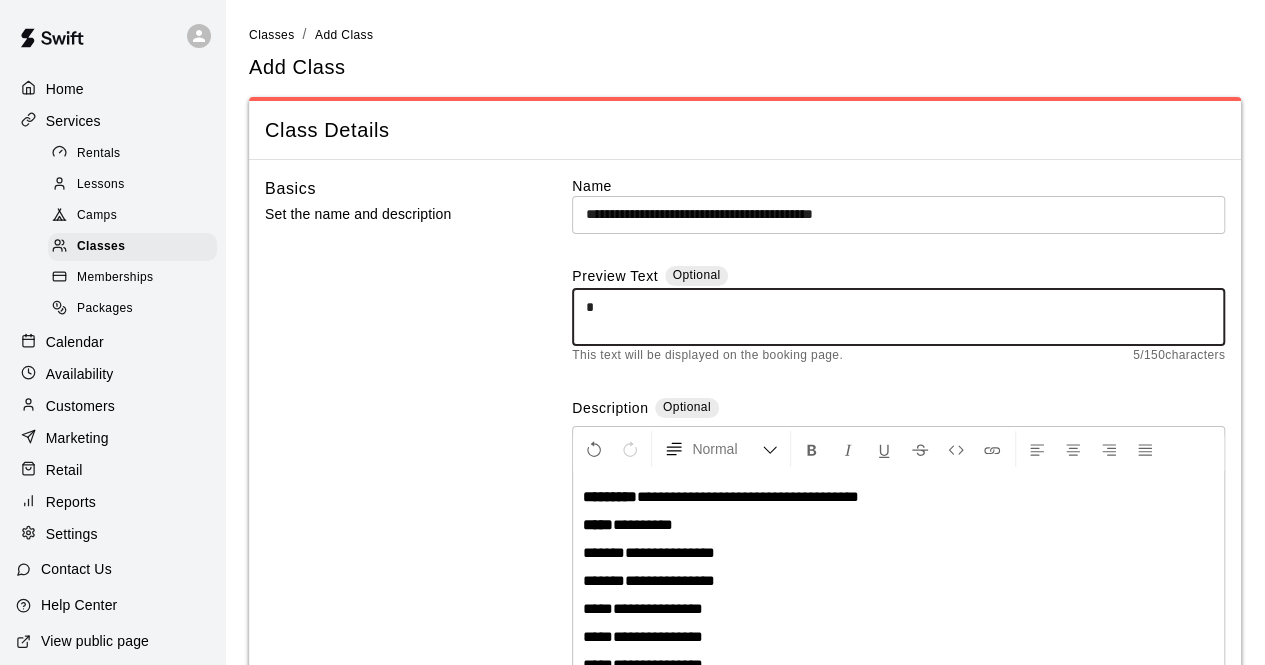 type 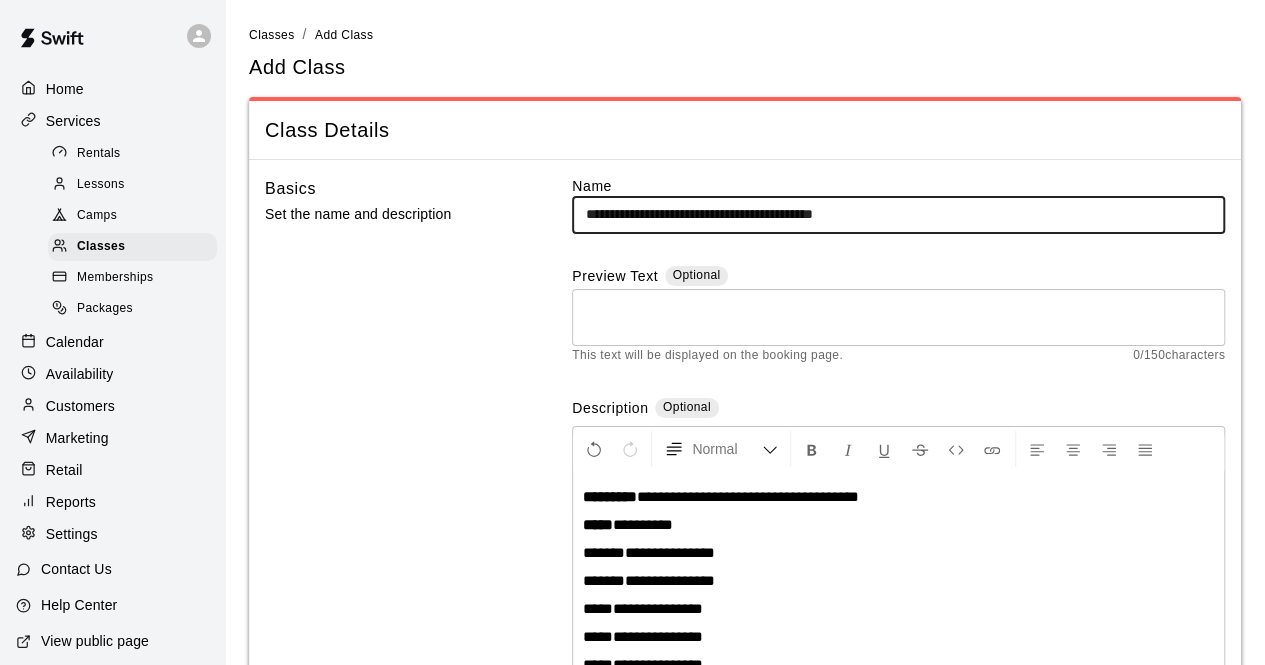 click on "**********" at bounding box center [898, 214] 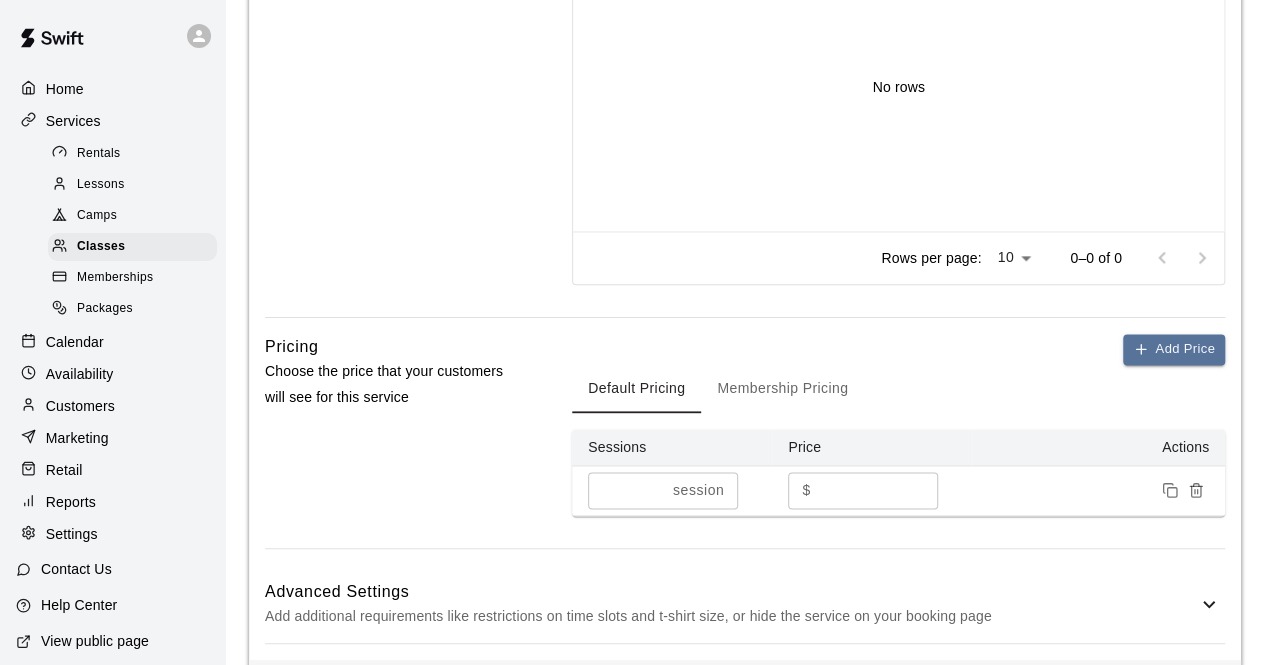 scroll, scrollTop: 1221, scrollLeft: 0, axis: vertical 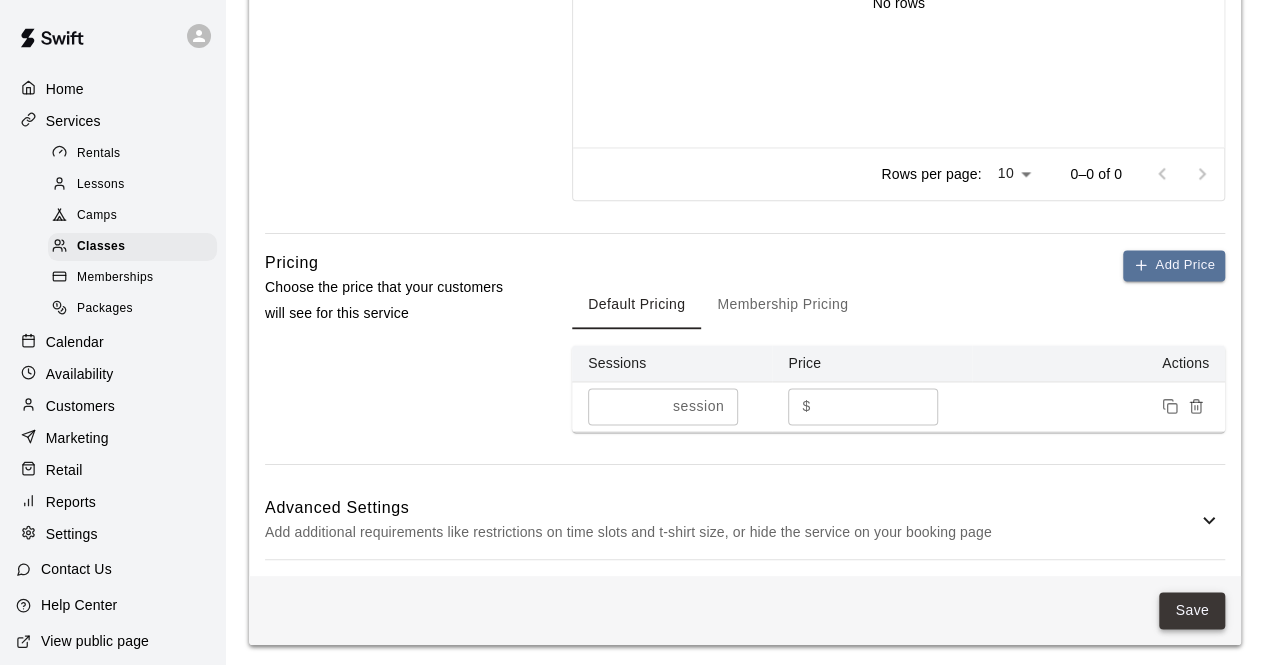type on "**********" 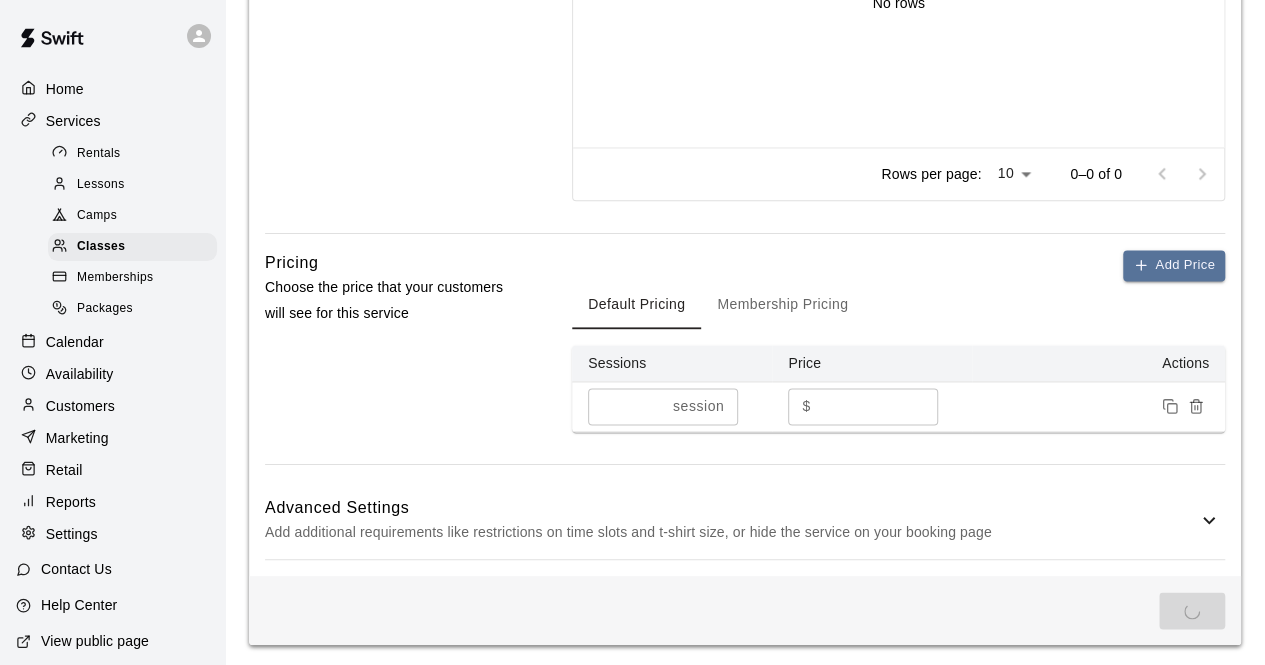 scroll, scrollTop: 0, scrollLeft: 0, axis: both 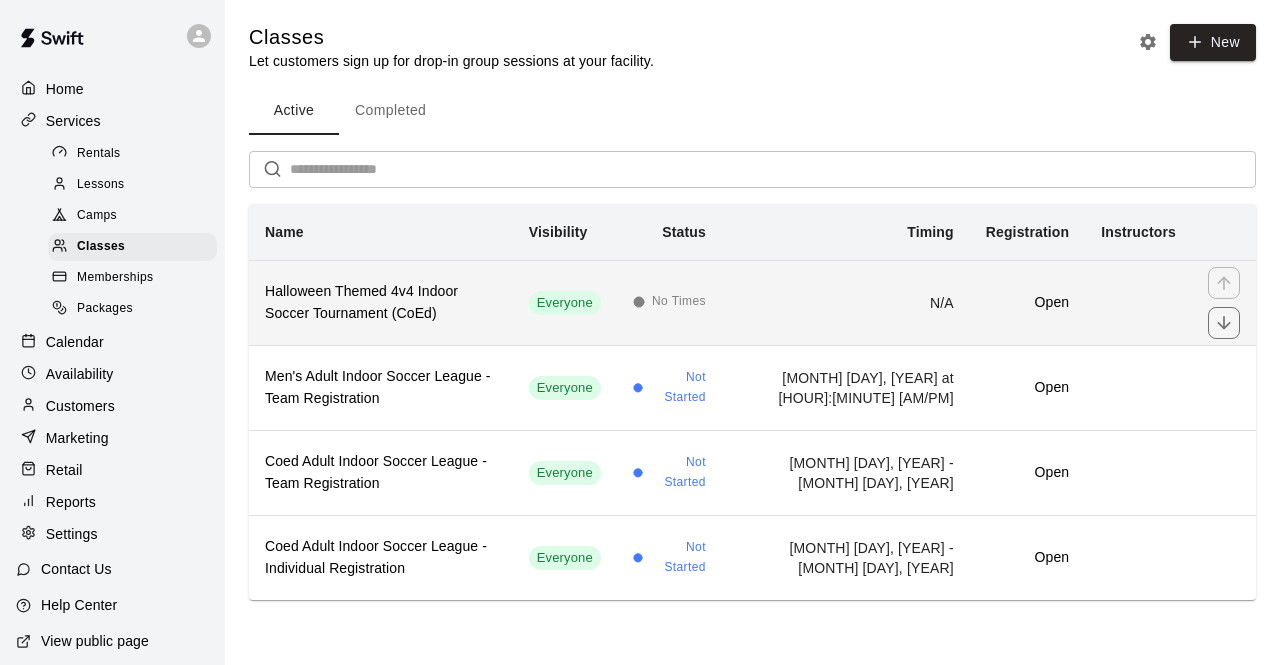 click on "Halloween Themed 4v4 Indoor Soccer Tournament (CoEd)" at bounding box center [381, 303] 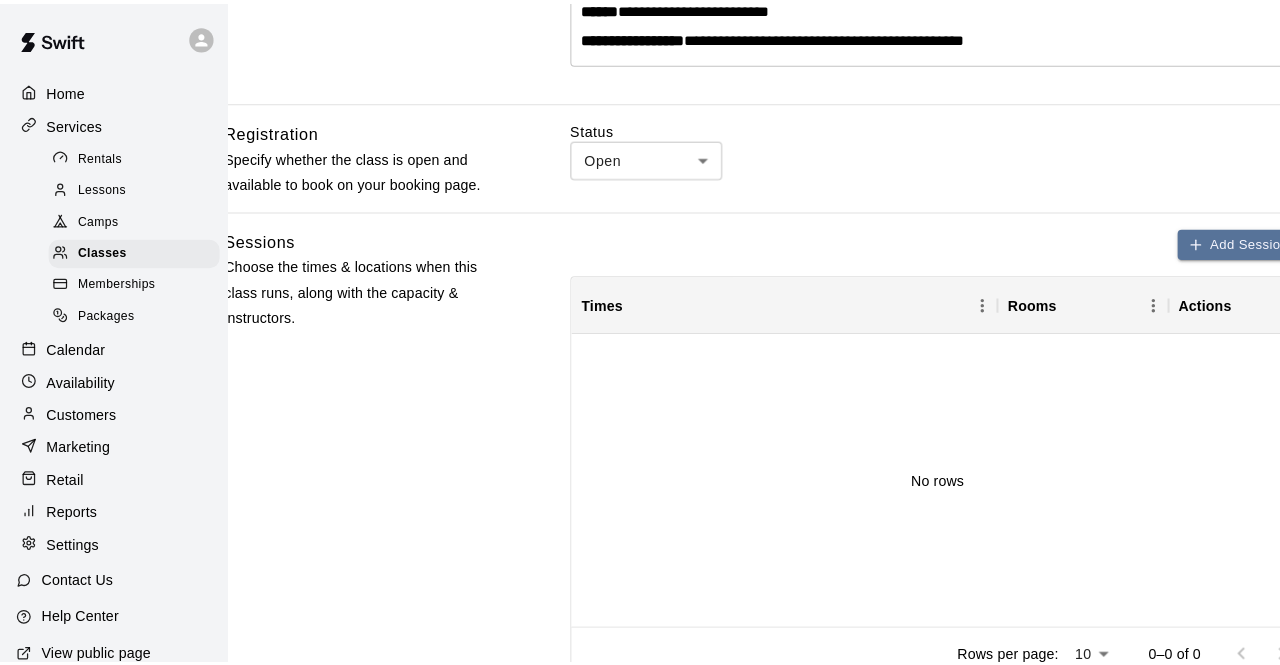 scroll, scrollTop: 746, scrollLeft: 52, axis: both 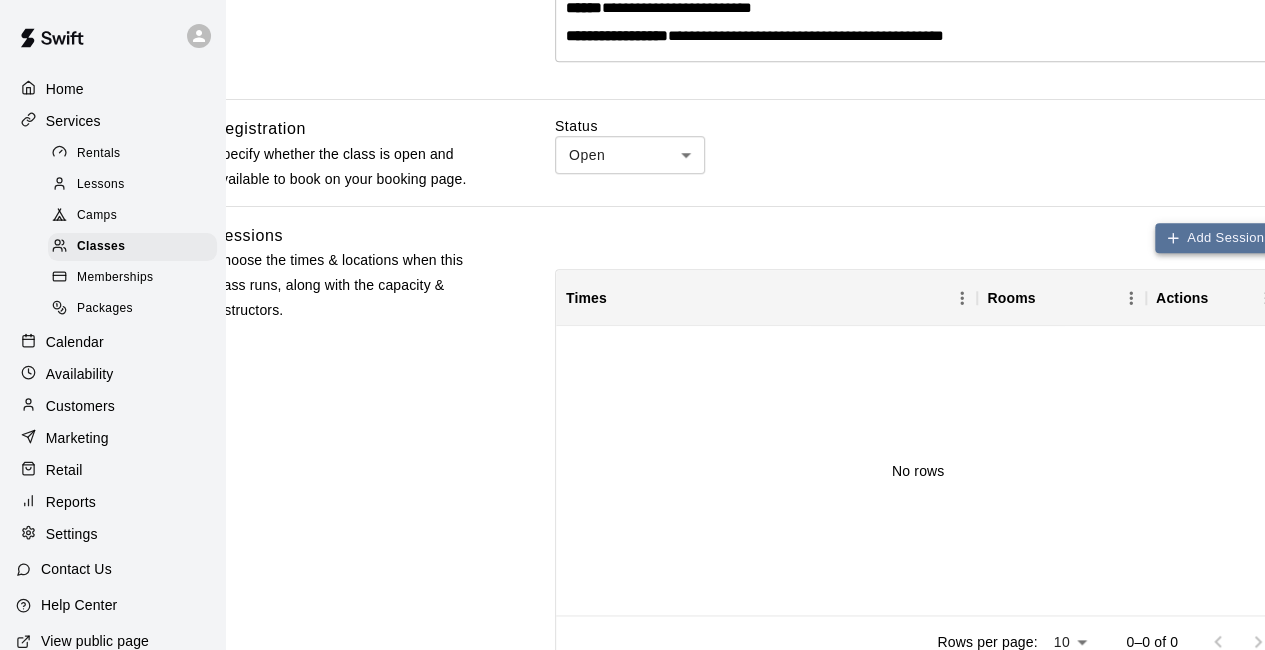 click on "Add Sessions" at bounding box center (1218, 238) 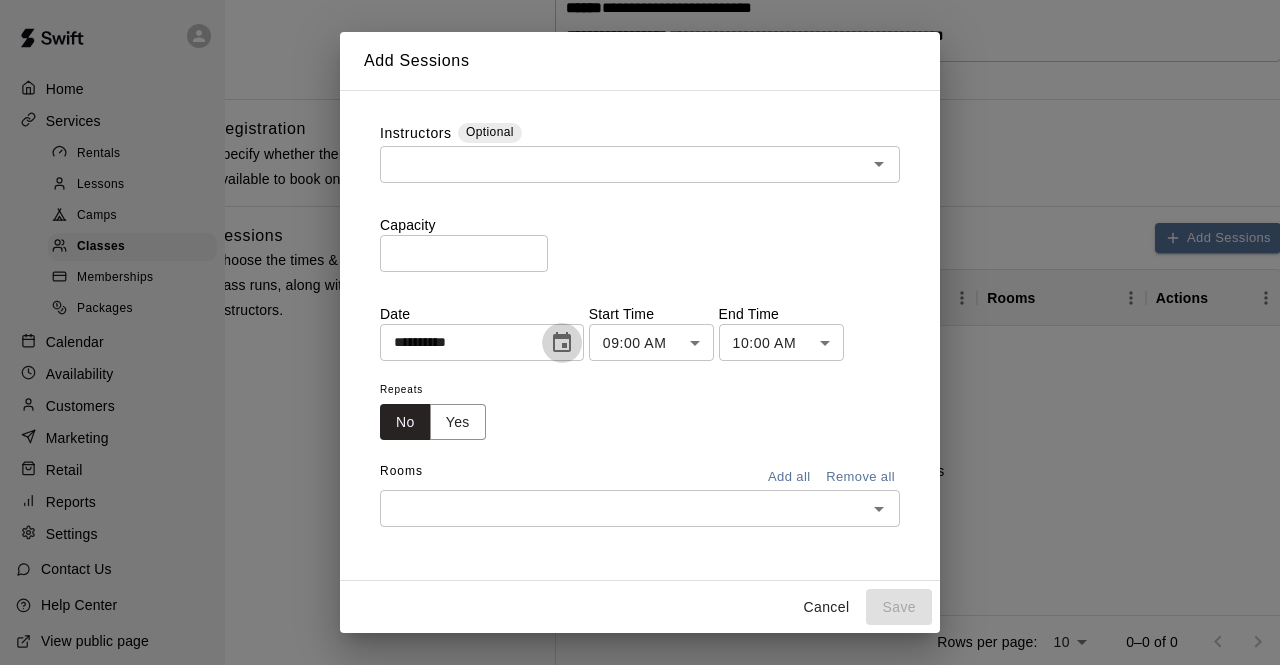 click 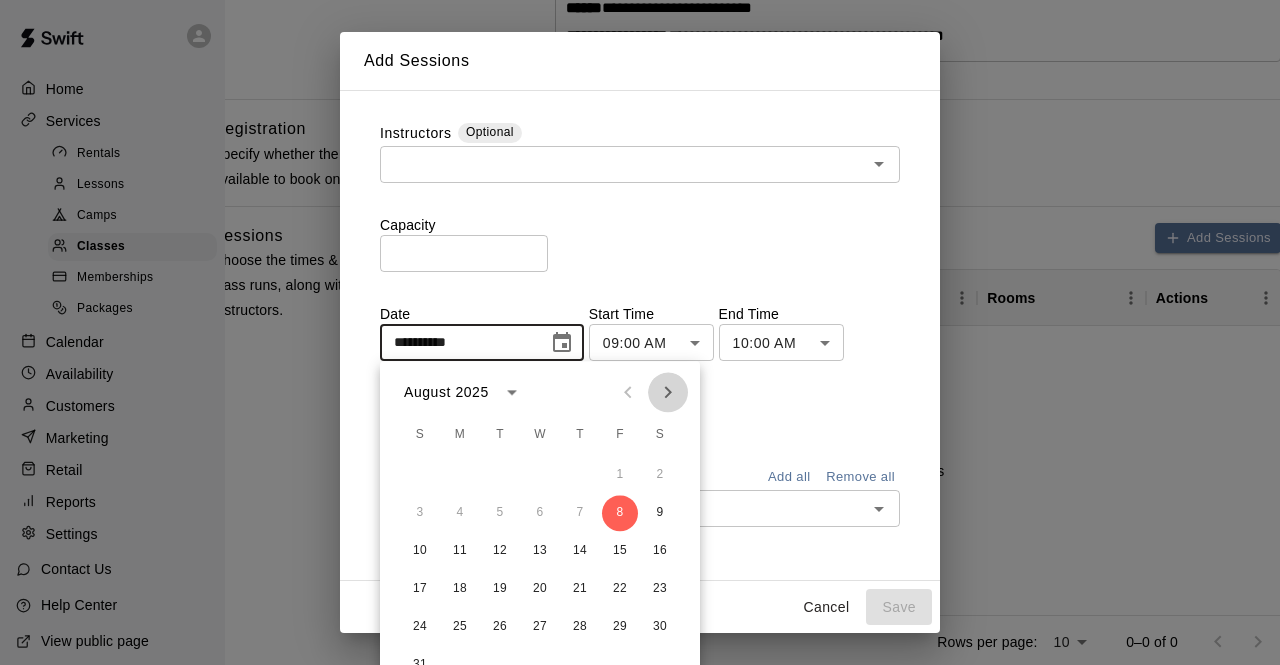 click 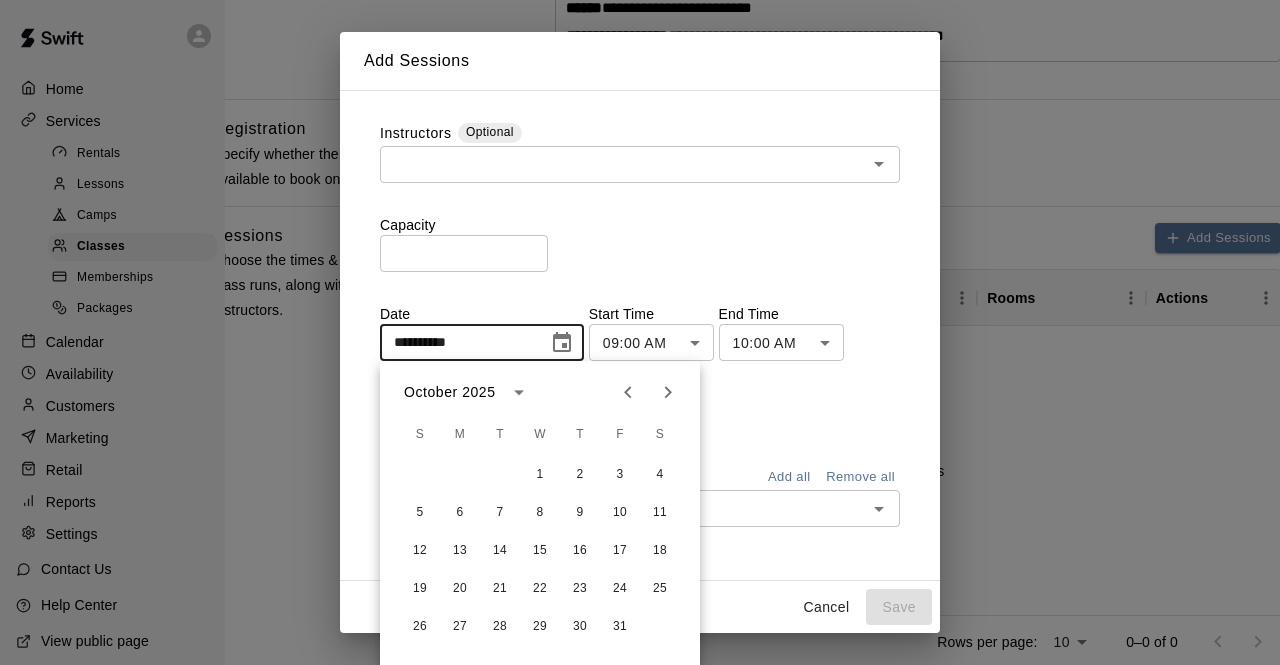 click 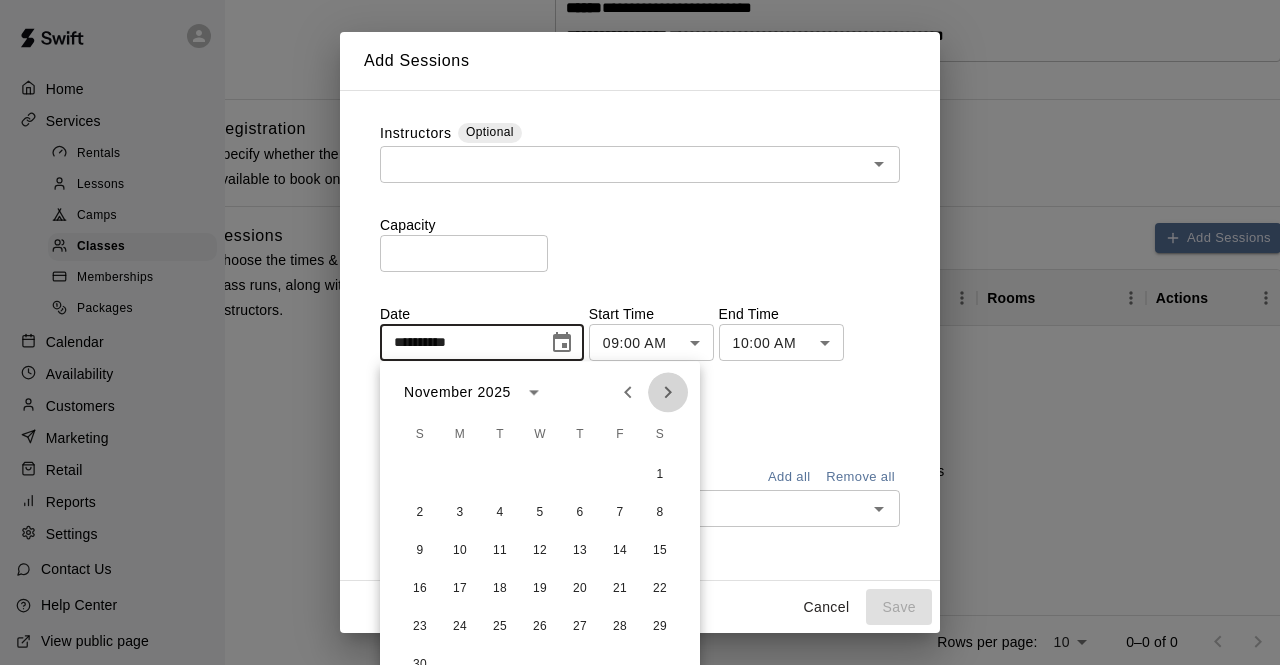 click 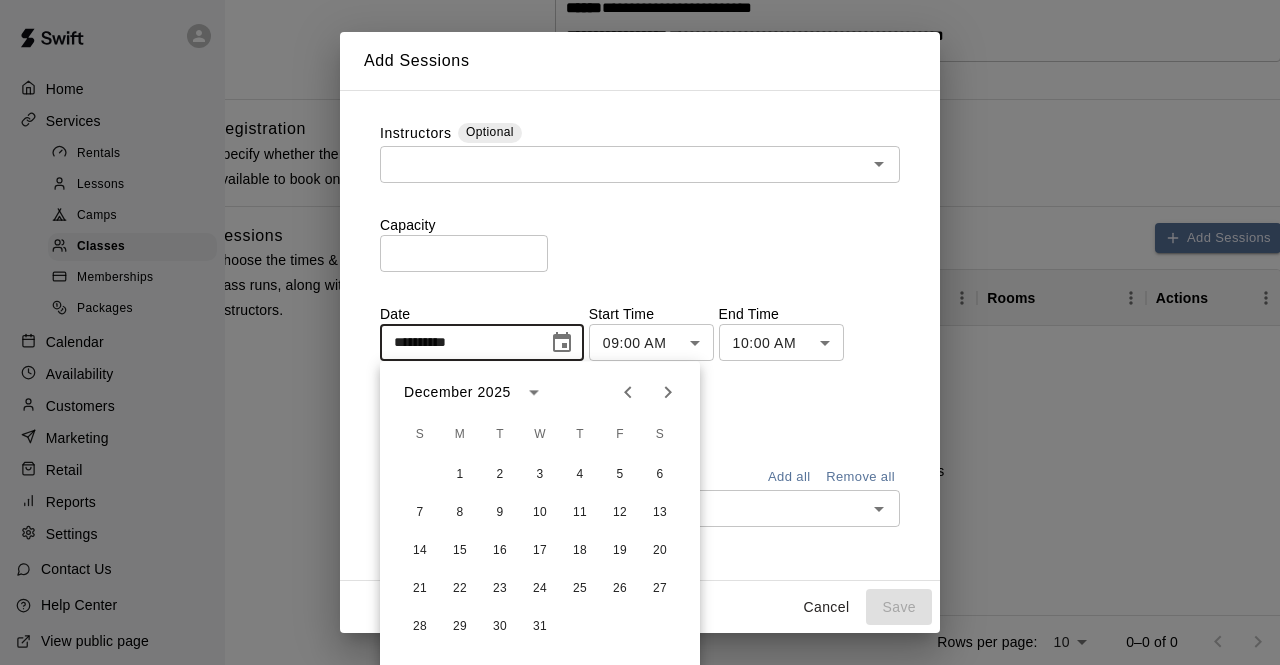 click 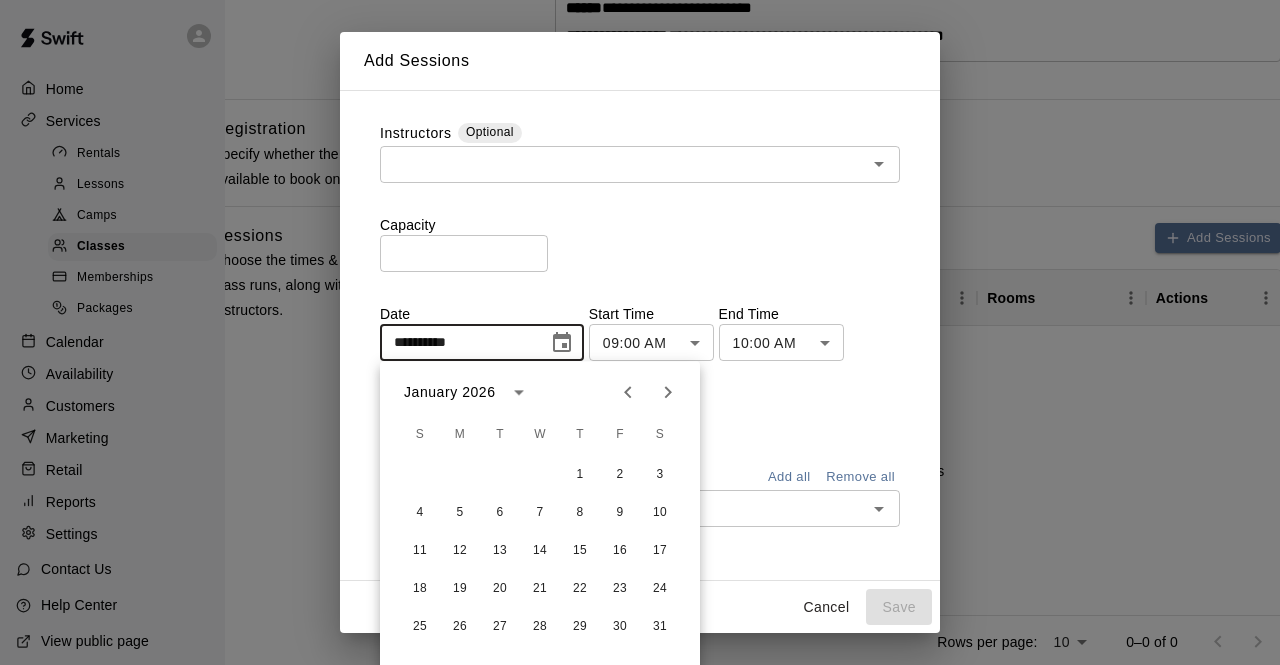 click 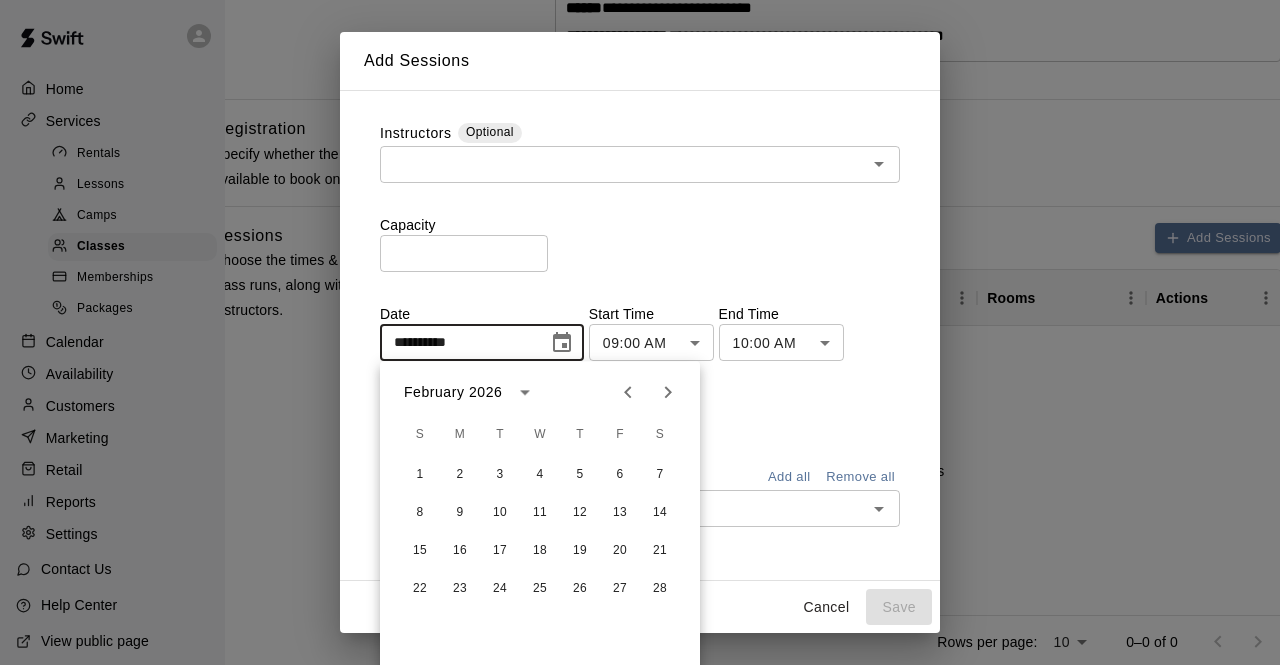 click 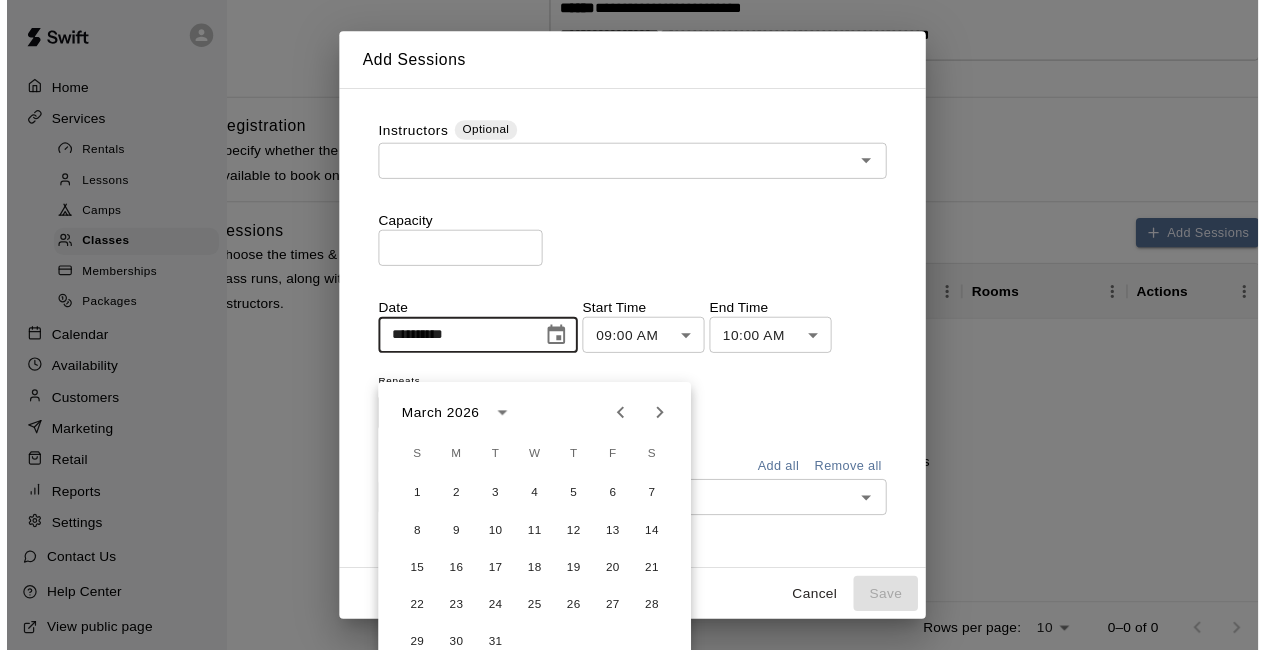 scroll, scrollTop: 776, scrollLeft: 52, axis: both 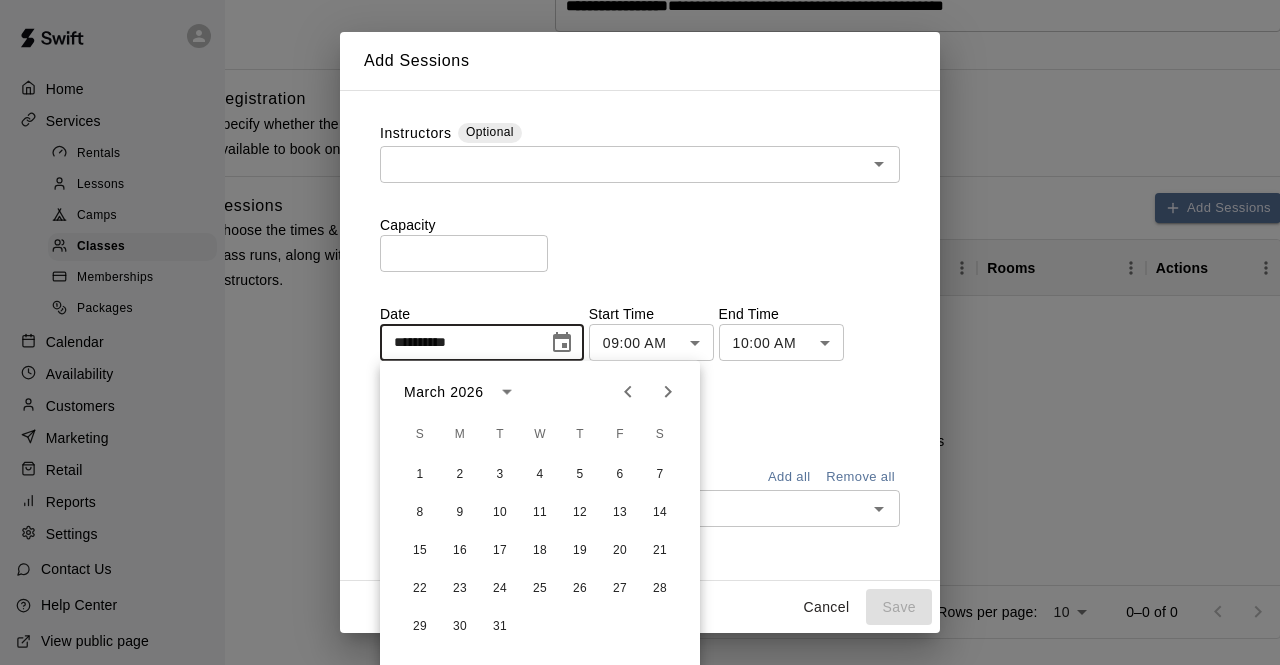 click 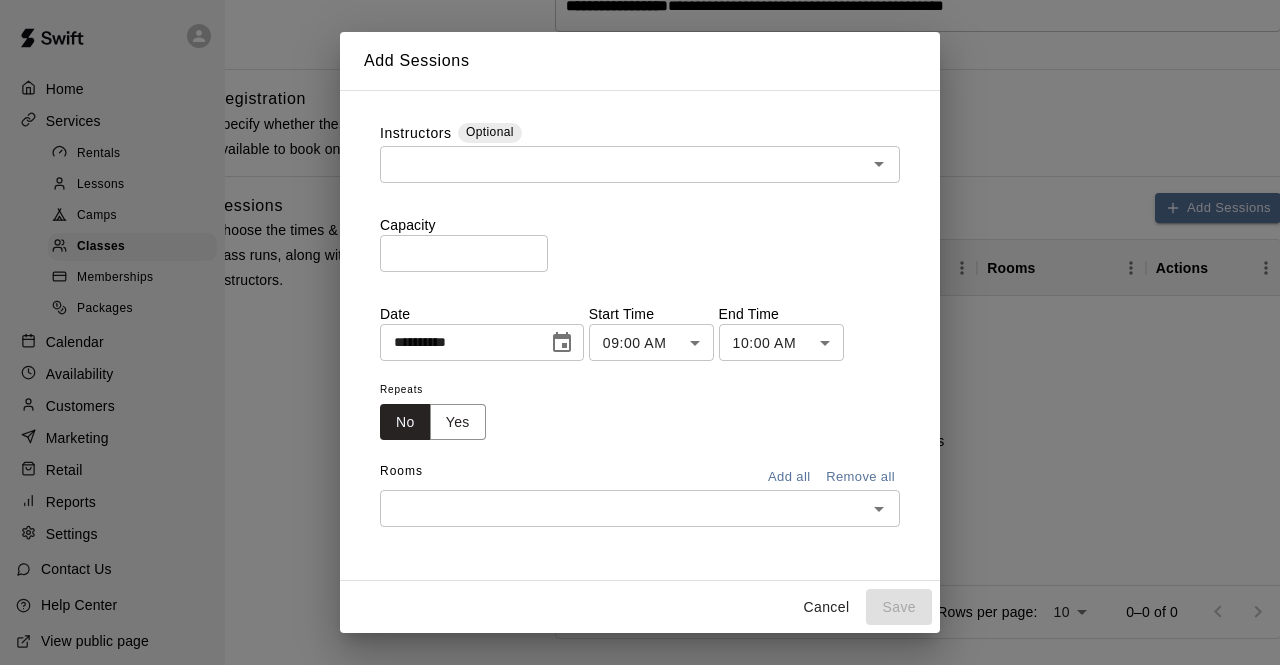click on "Cancel" at bounding box center [826, 607] 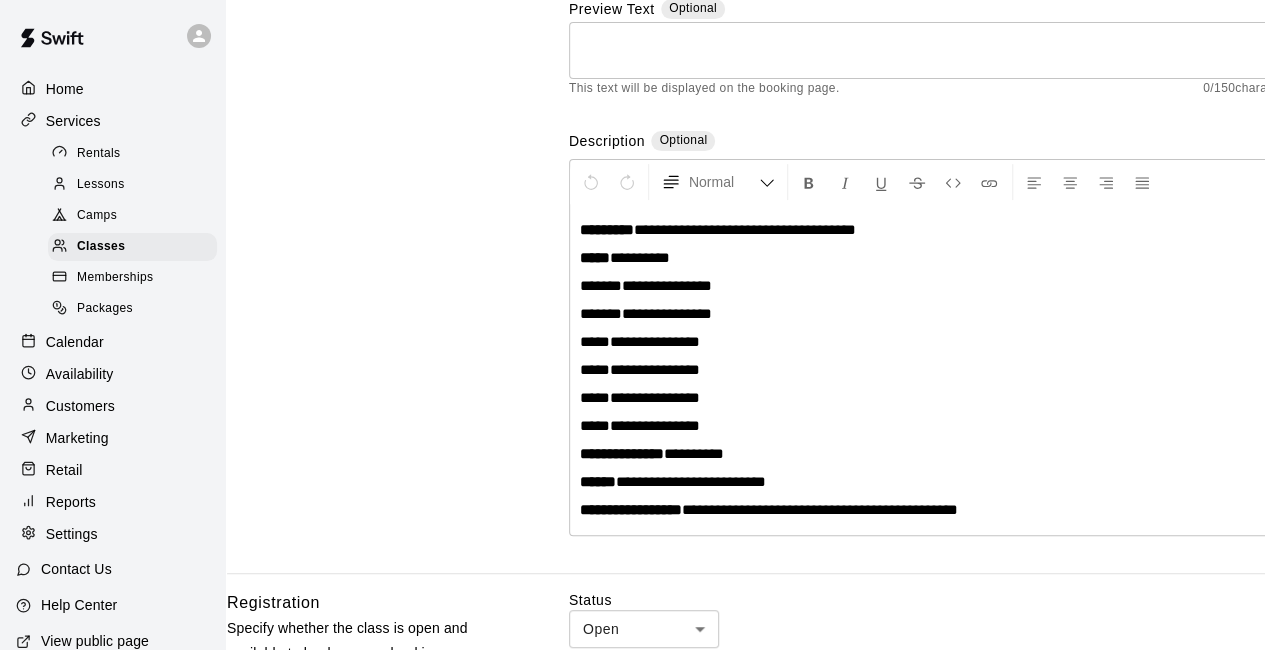 scroll, scrollTop: 270, scrollLeft: 38, axis: both 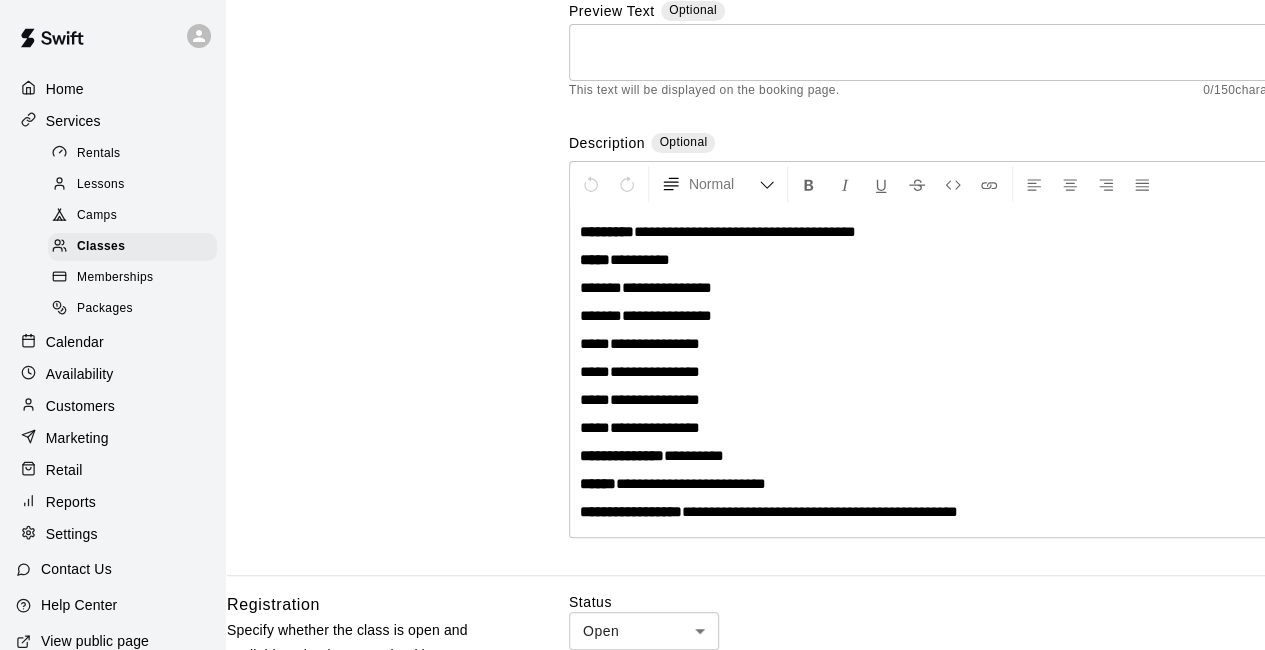 click on "**********" at bounding box center [932, 372] 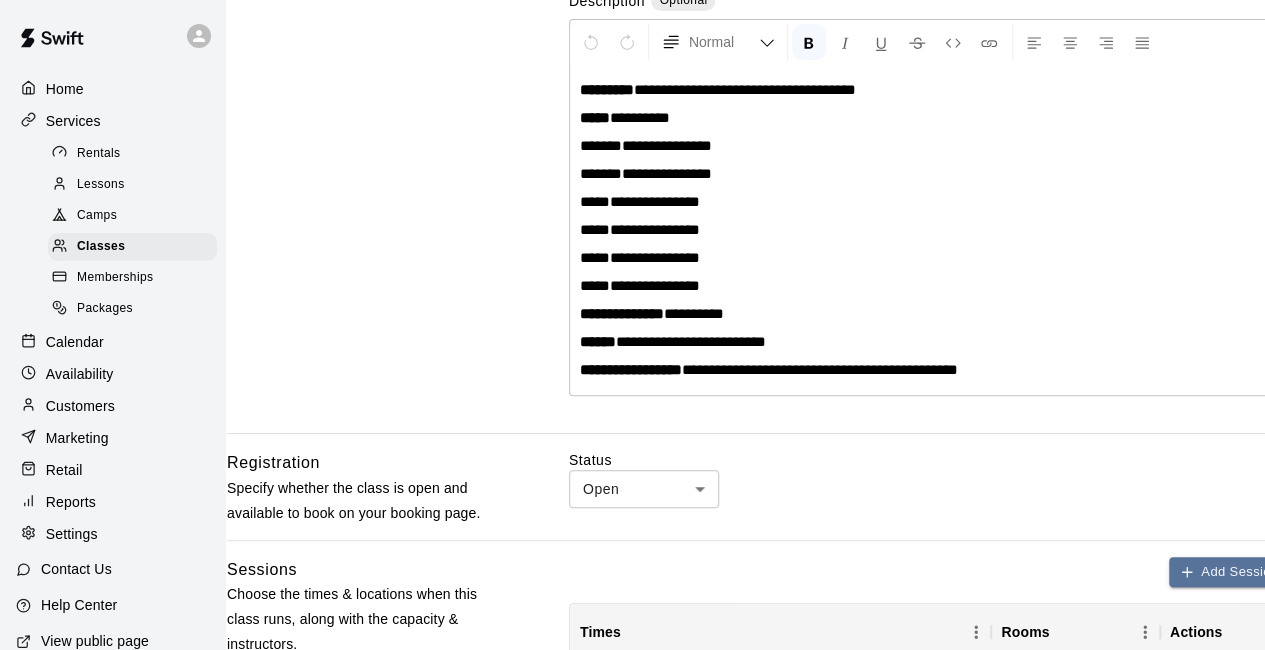 scroll, scrollTop: 410, scrollLeft: 38, axis: both 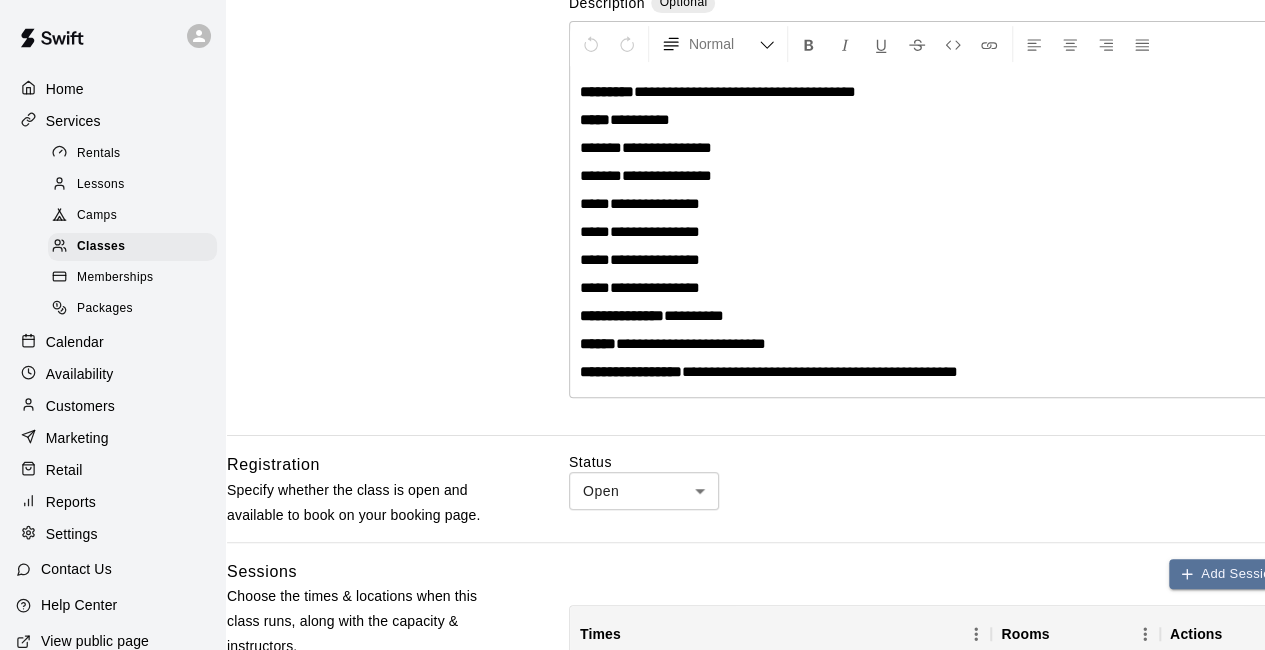 click on "**********" at bounding box center (932, 372) 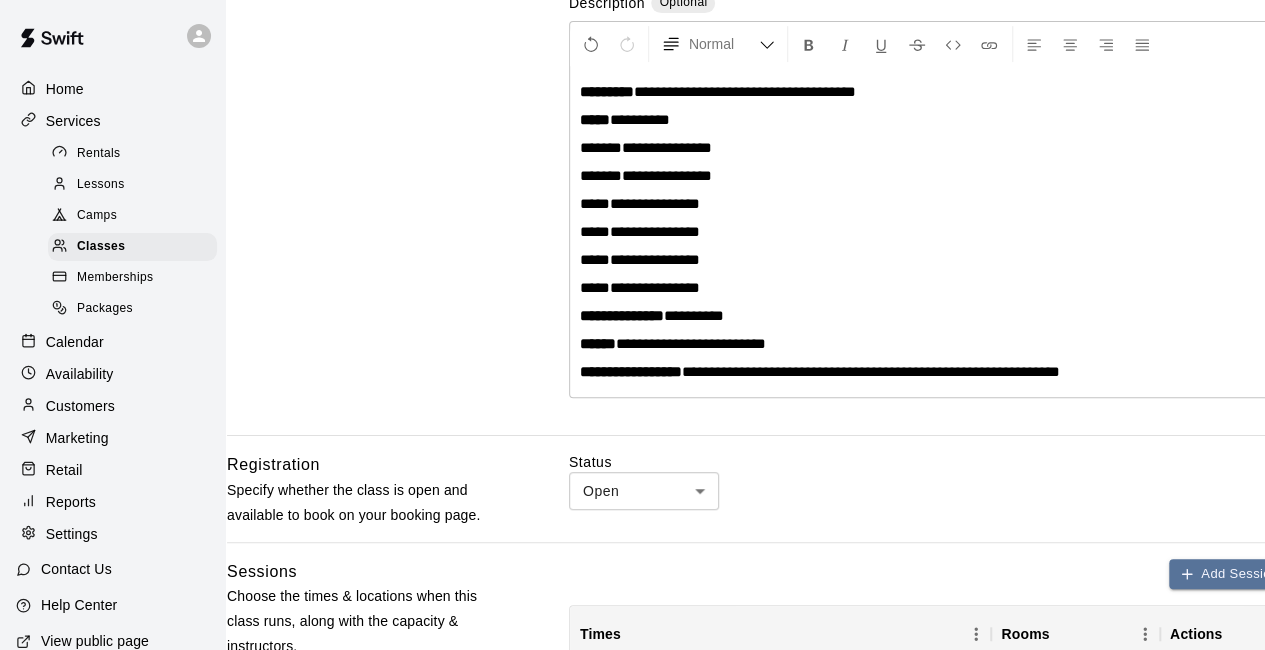 click on "**********" at bounding box center (871, 371) 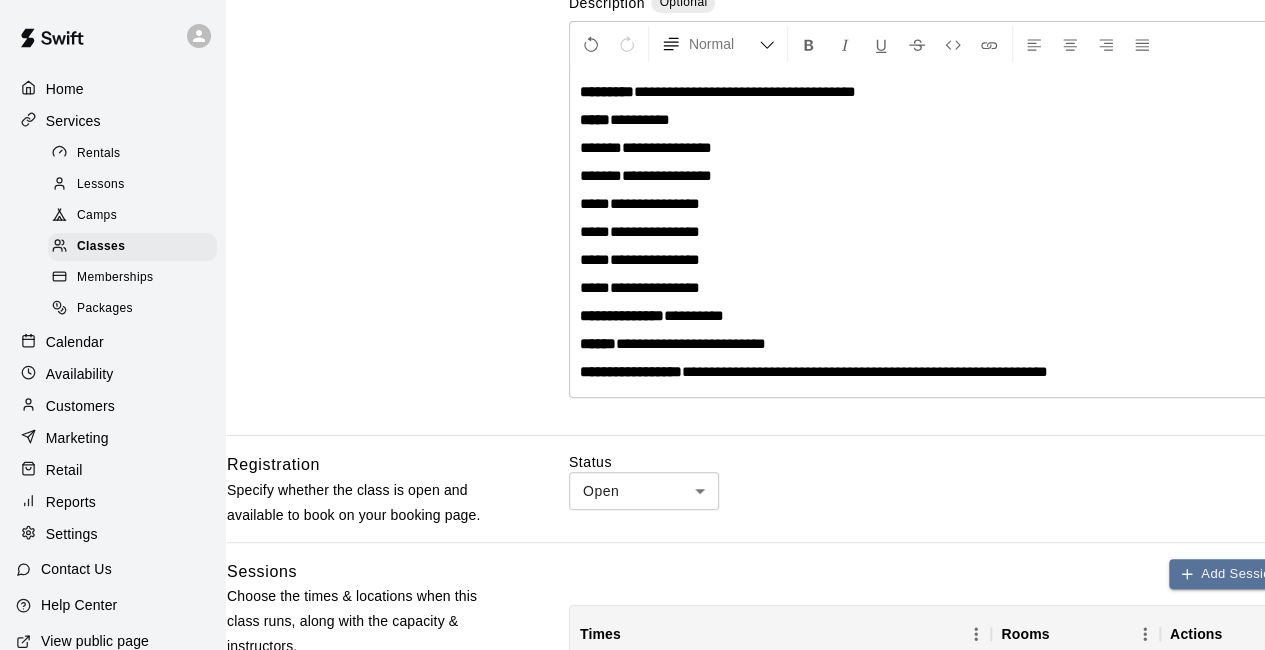 click on "**********" at bounding box center [932, 372] 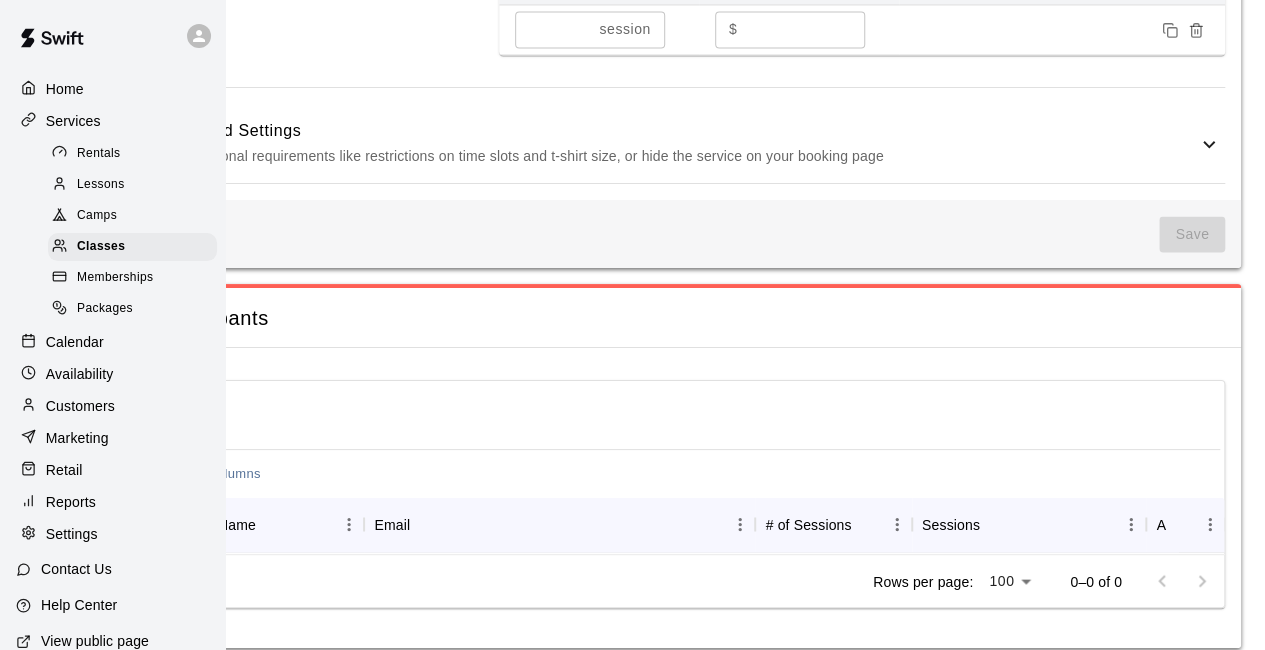 scroll, scrollTop: 1623, scrollLeft: 108, axis: both 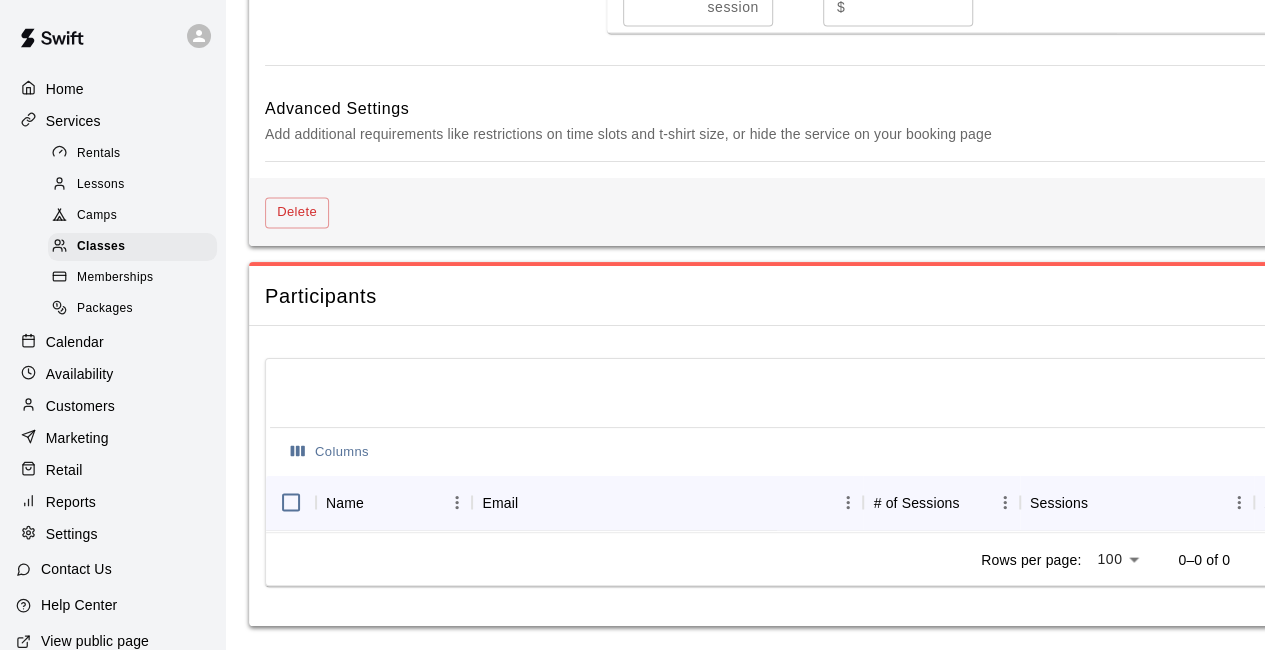 click on "**********" at bounding box center [799, -482] 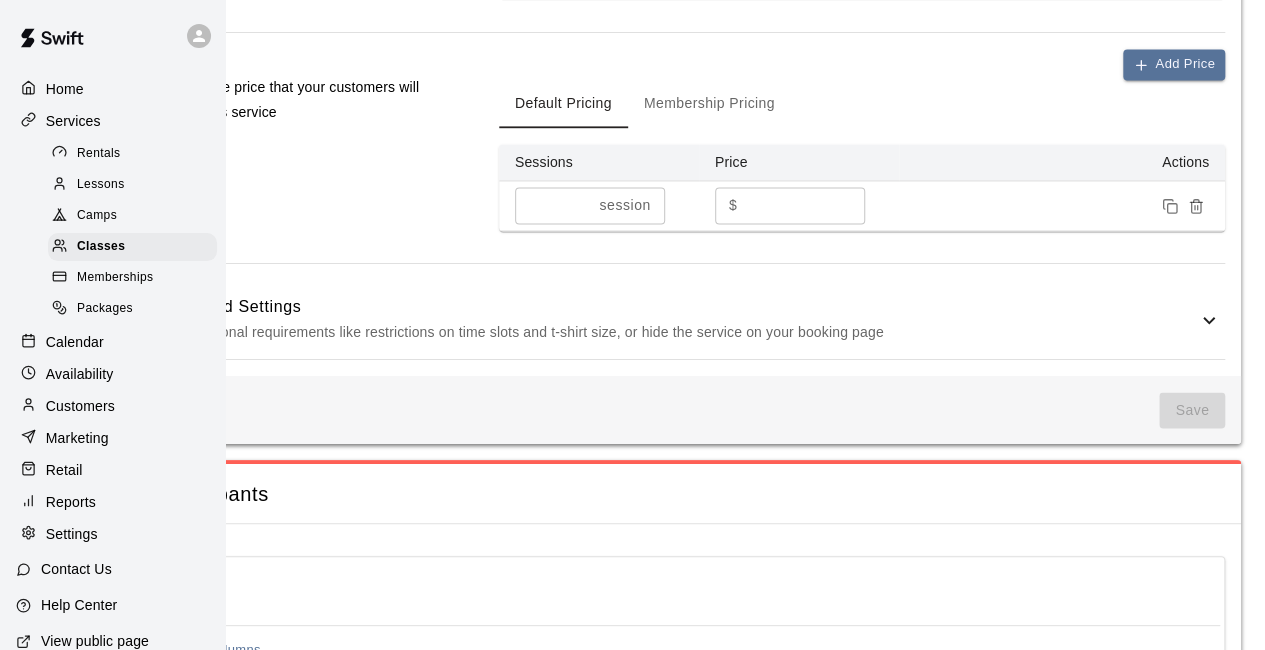 scroll, scrollTop: 1416, scrollLeft: 108, axis: both 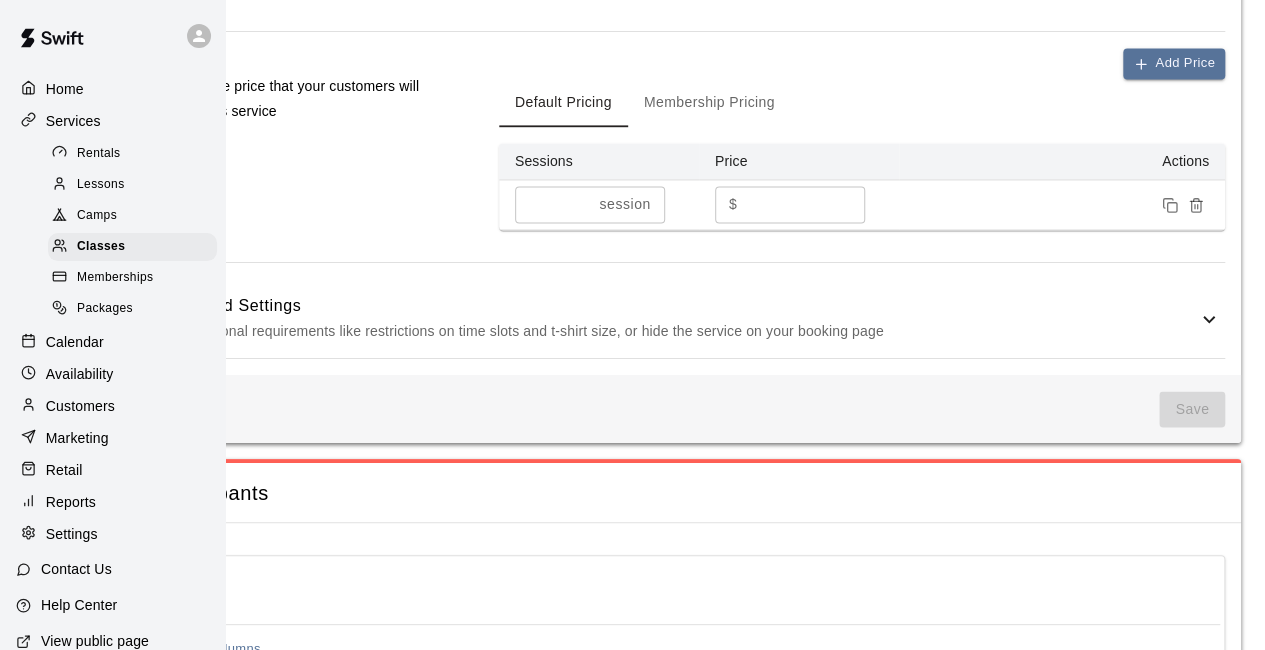 click on "Save" at bounding box center [1192, 409] 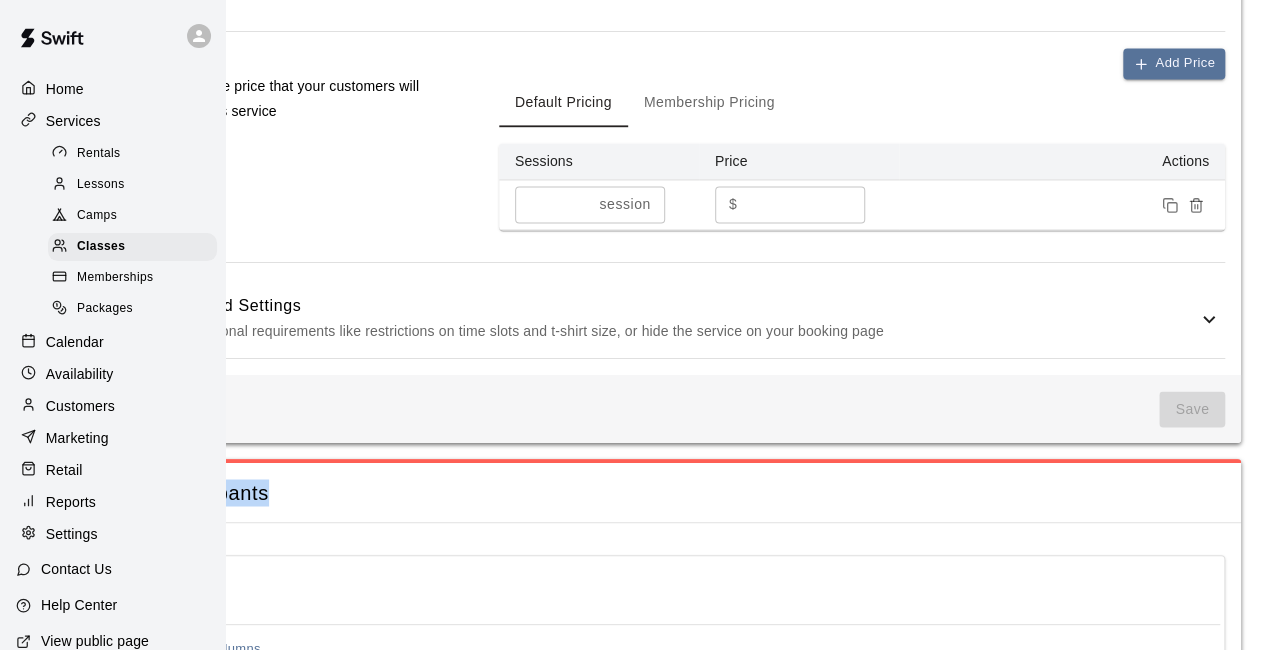 click on "Save" at bounding box center [1192, 409] 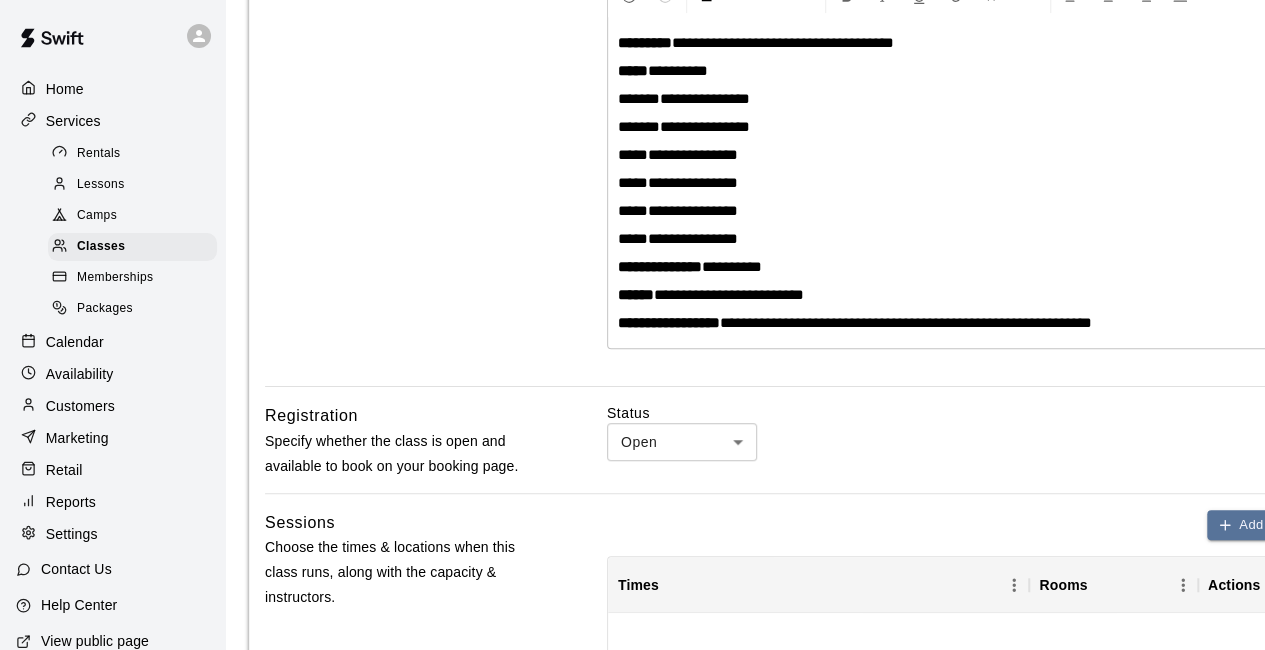 scroll, scrollTop: 460, scrollLeft: 0, axis: vertical 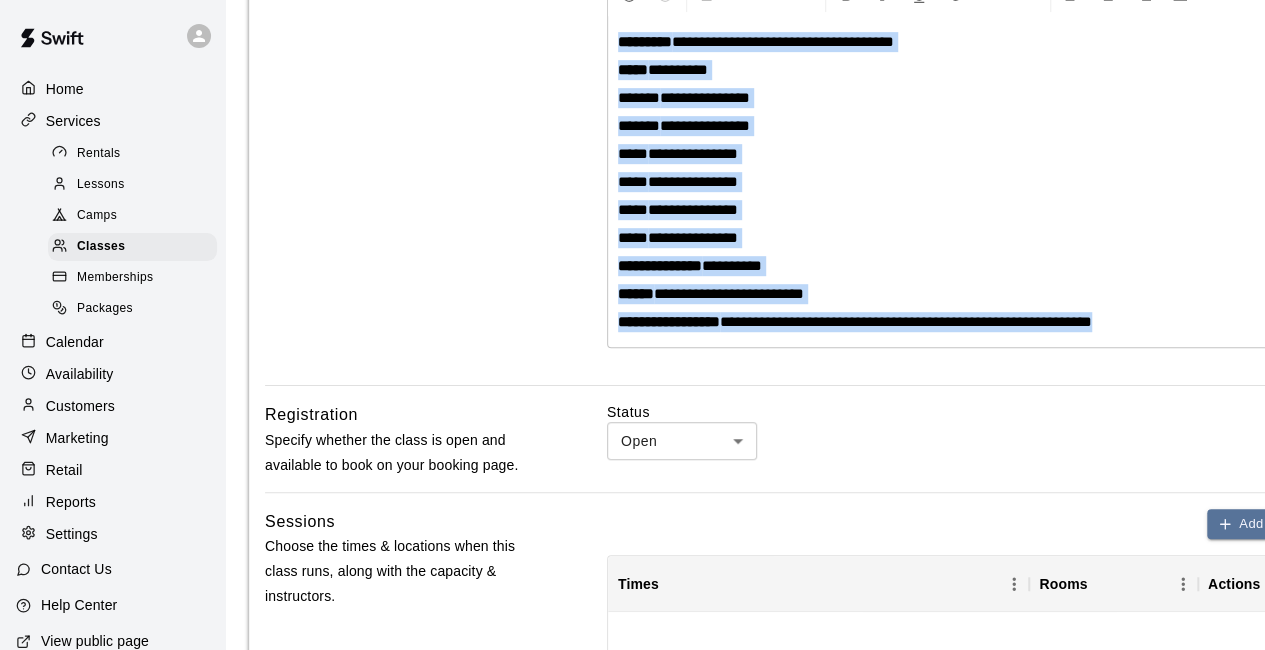 drag, startPoint x: 1171, startPoint y: 329, endPoint x: 606, endPoint y: 37, distance: 635.9945 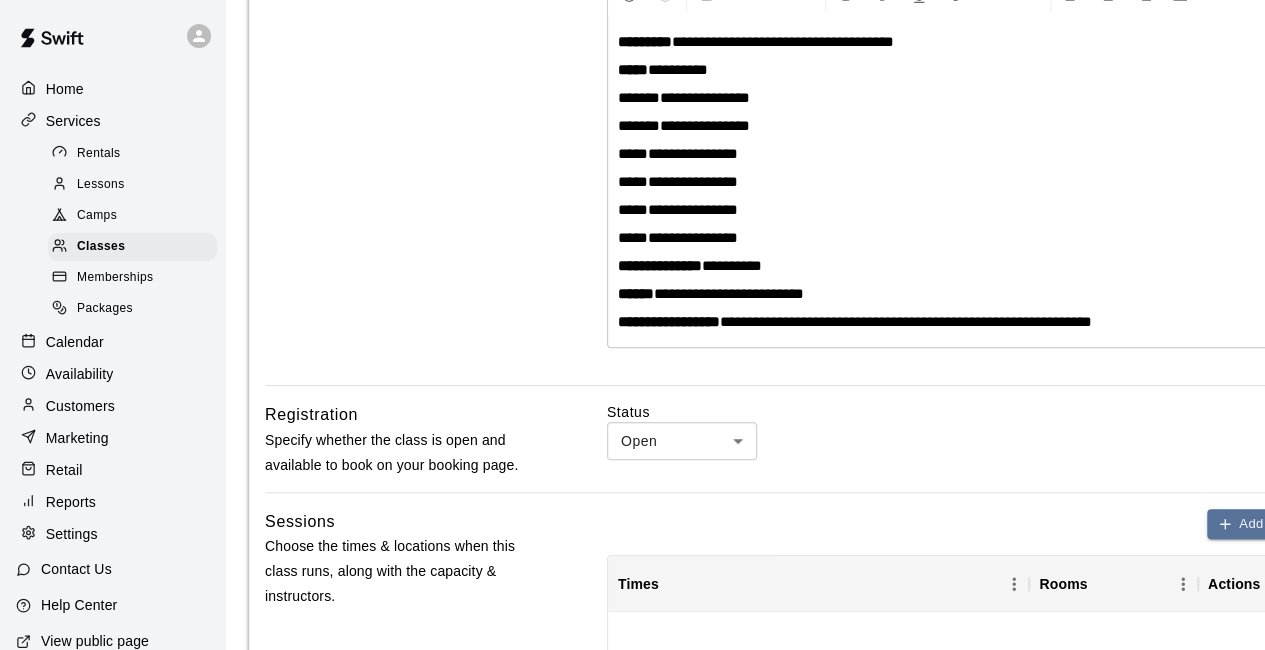 click on "Basics Set the name and description" at bounding box center [404, 54] 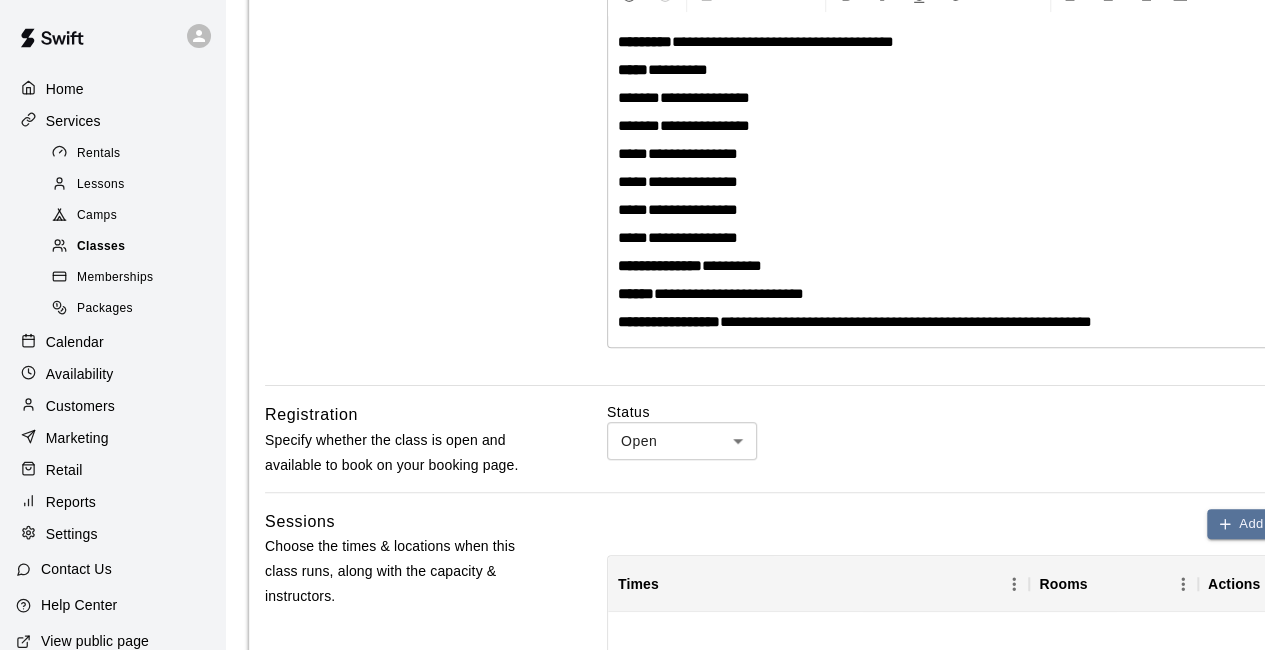 click on "Classes" at bounding box center (101, 247) 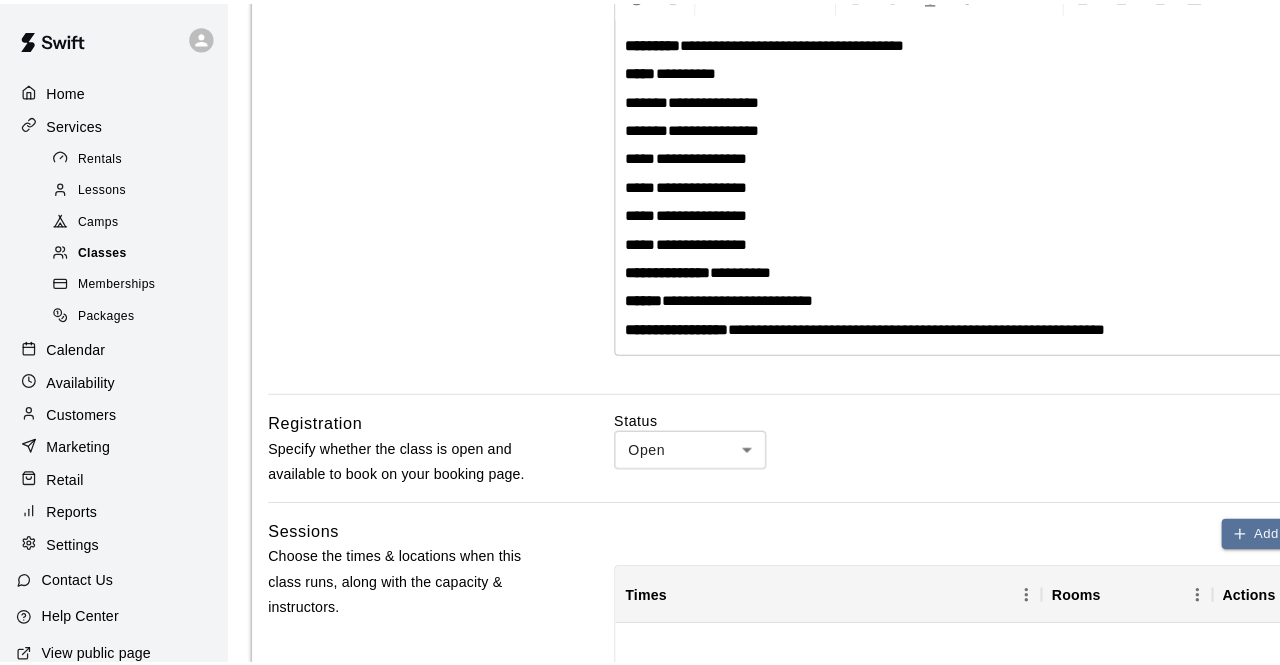 scroll, scrollTop: 0, scrollLeft: 0, axis: both 